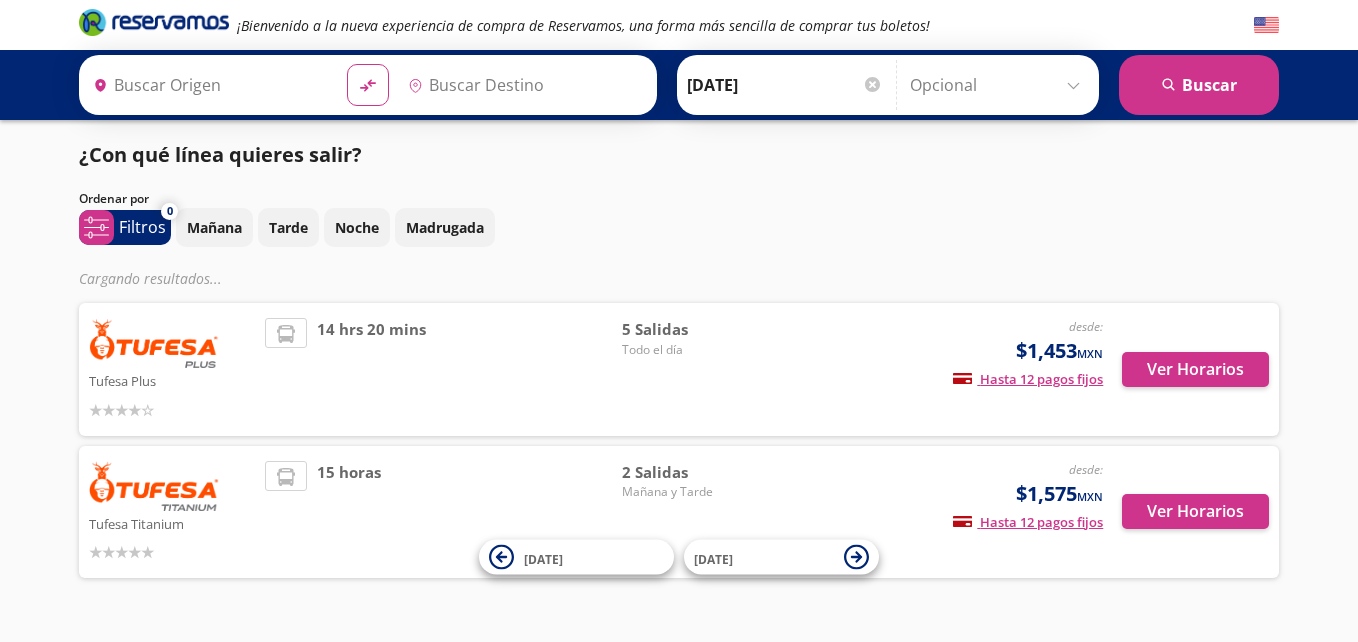 type on "Culiacán, [GEOGRAPHIC_DATA]" 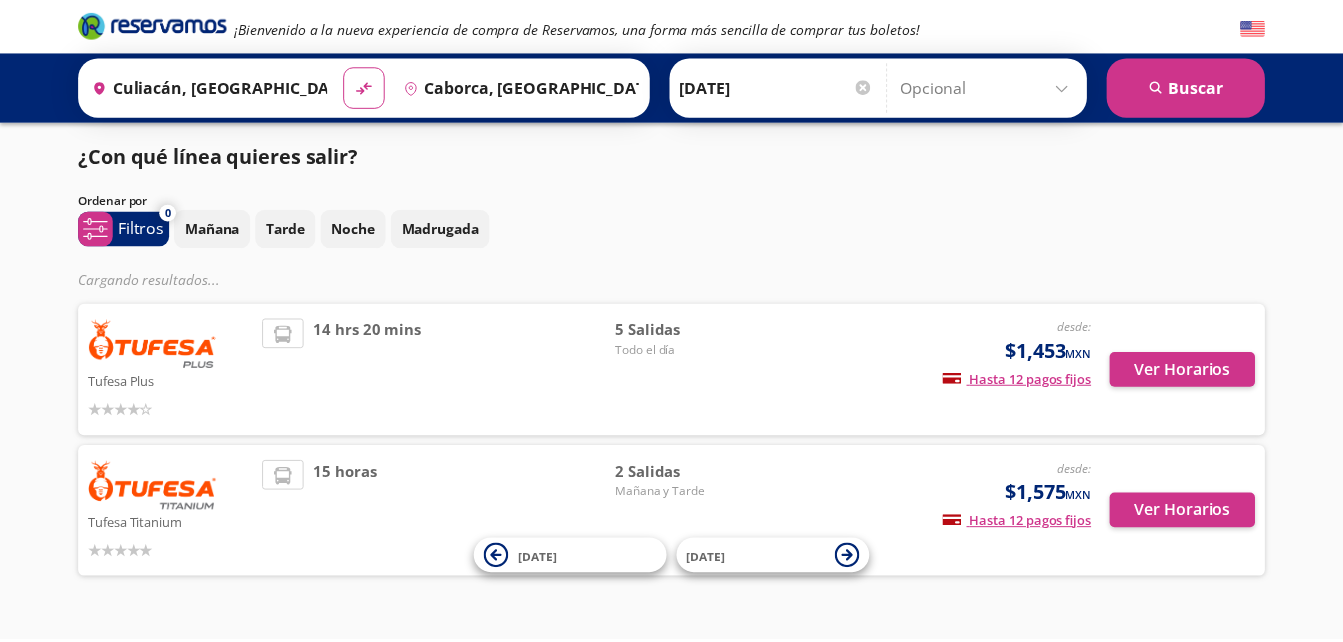 scroll, scrollTop: 0, scrollLeft: 0, axis: both 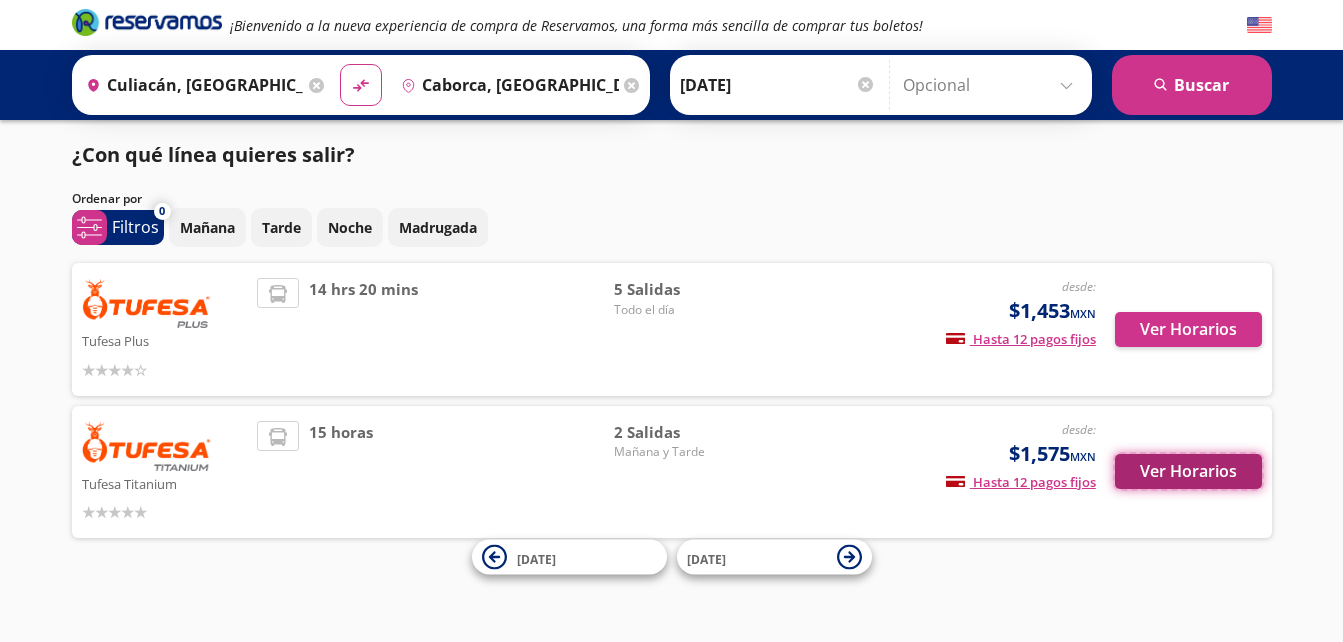 click on "Ver Horarios" at bounding box center [1188, 471] 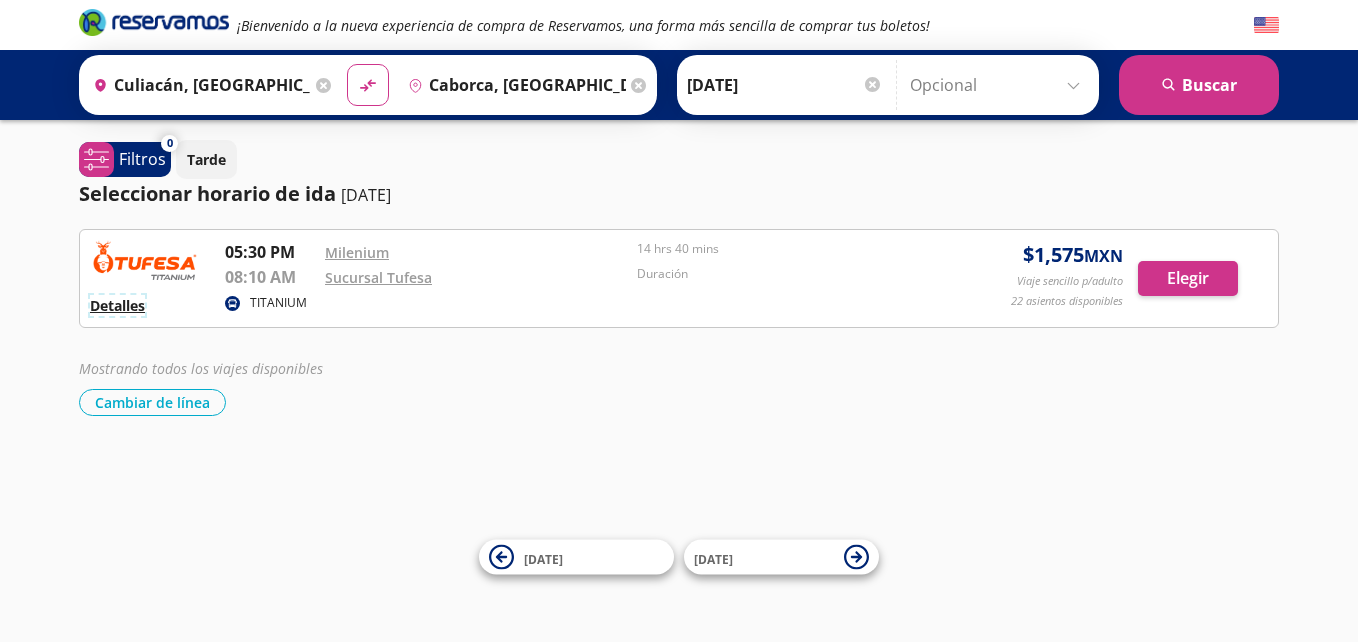 click on "Detalles" at bounding box center (117, 305) 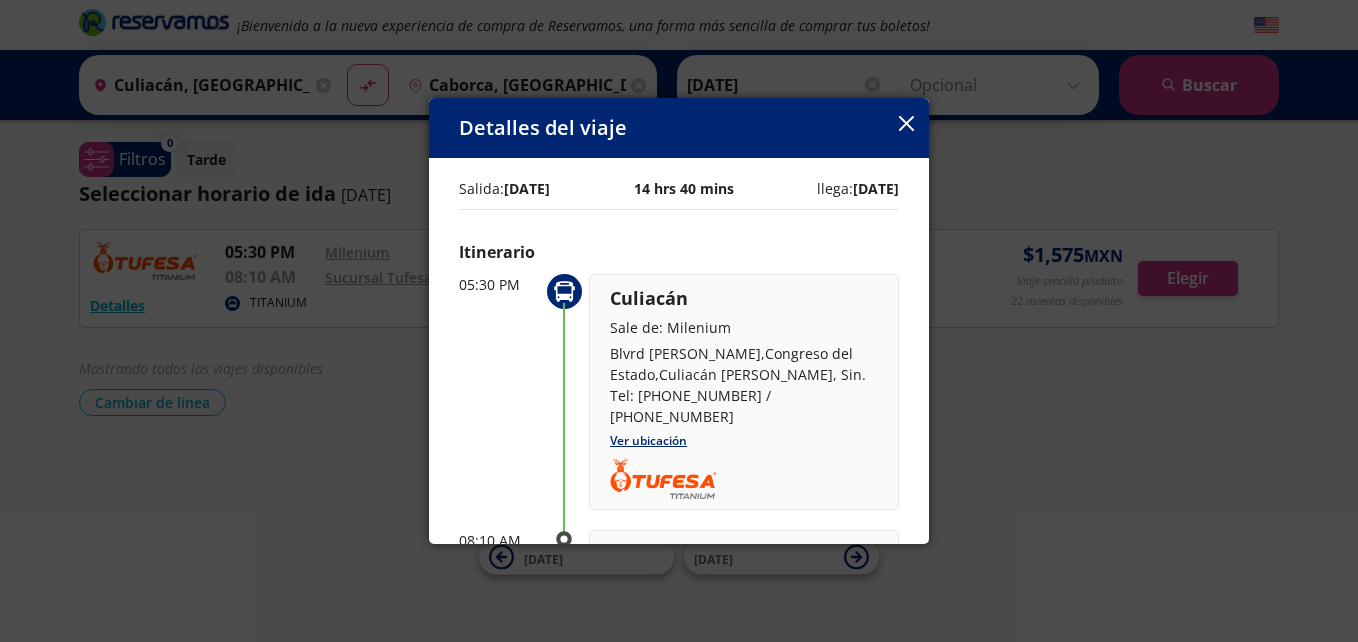 click 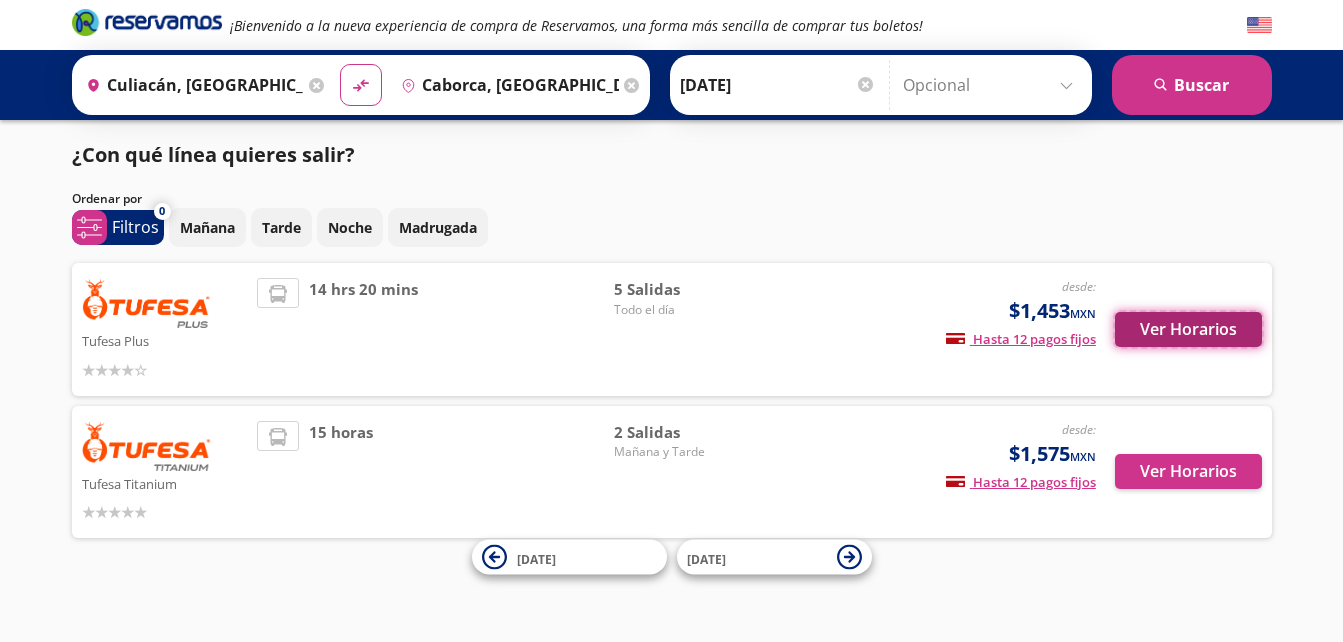 click on "Ver Horarios" at bounding box center [1188, 329] 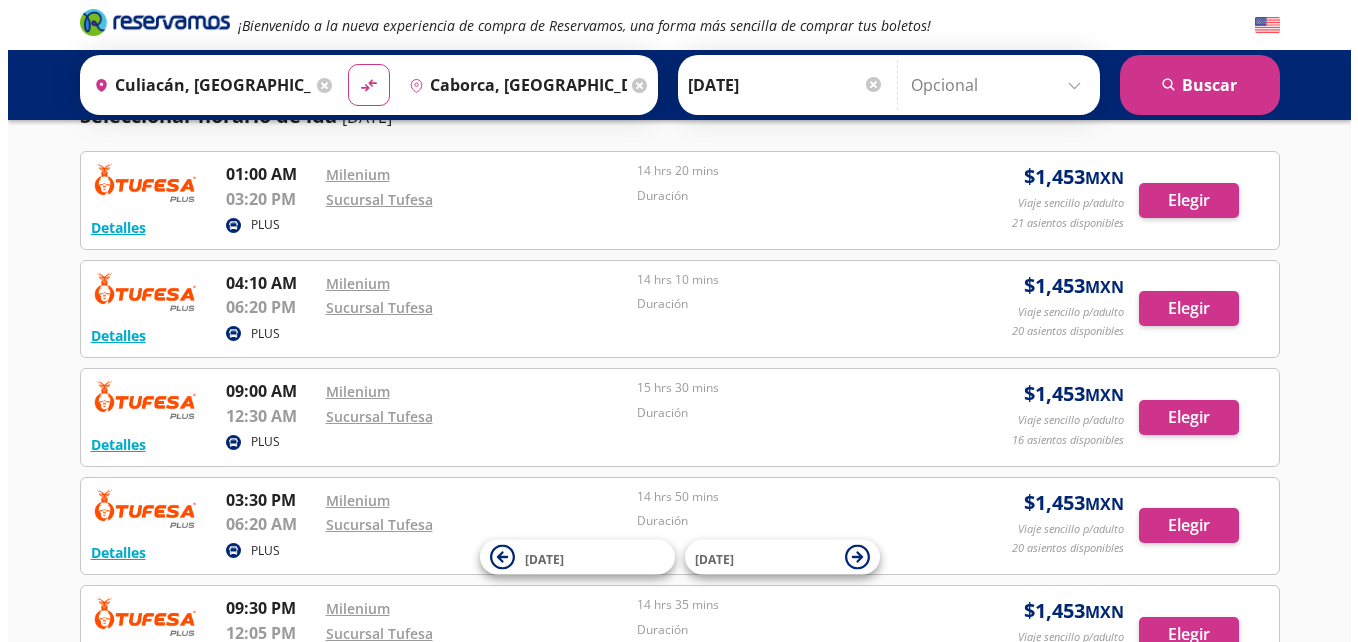 scroll, scrollTop: 308, scrollLeft: 0, axis: vertical 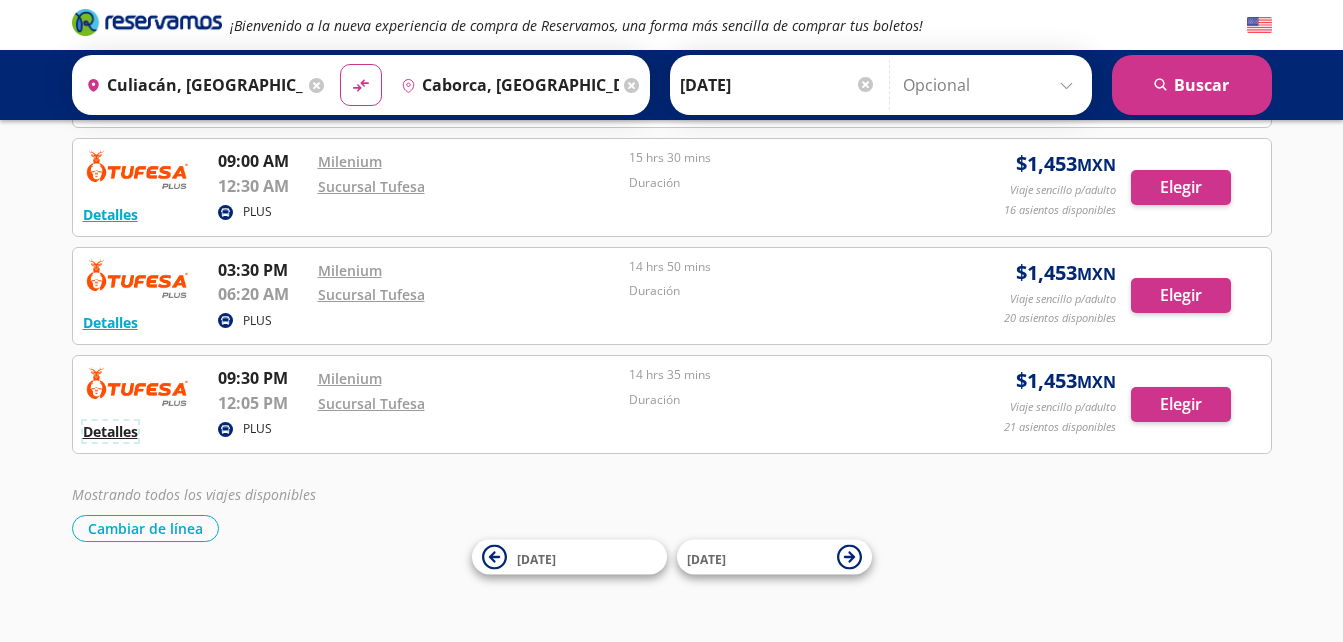 click on "Detalles" at bounding box center [110, 431] 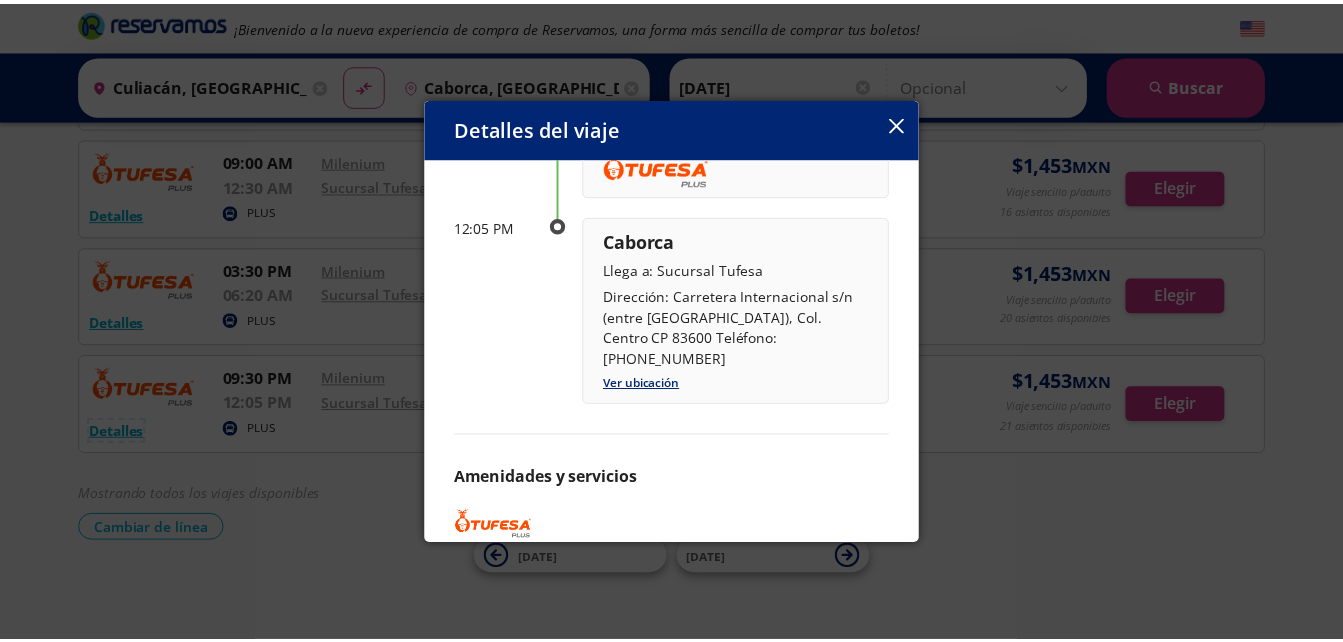 scroll, scrollTop: 317, scrollLeft: 0, axis: vertical 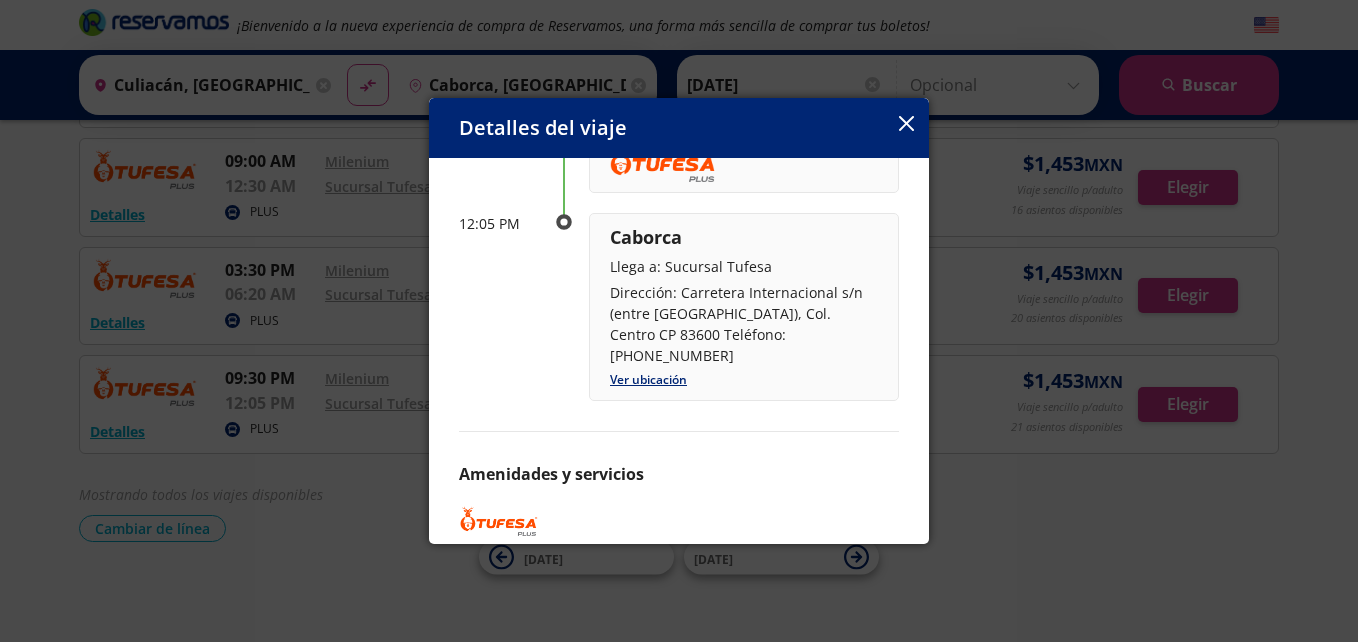click 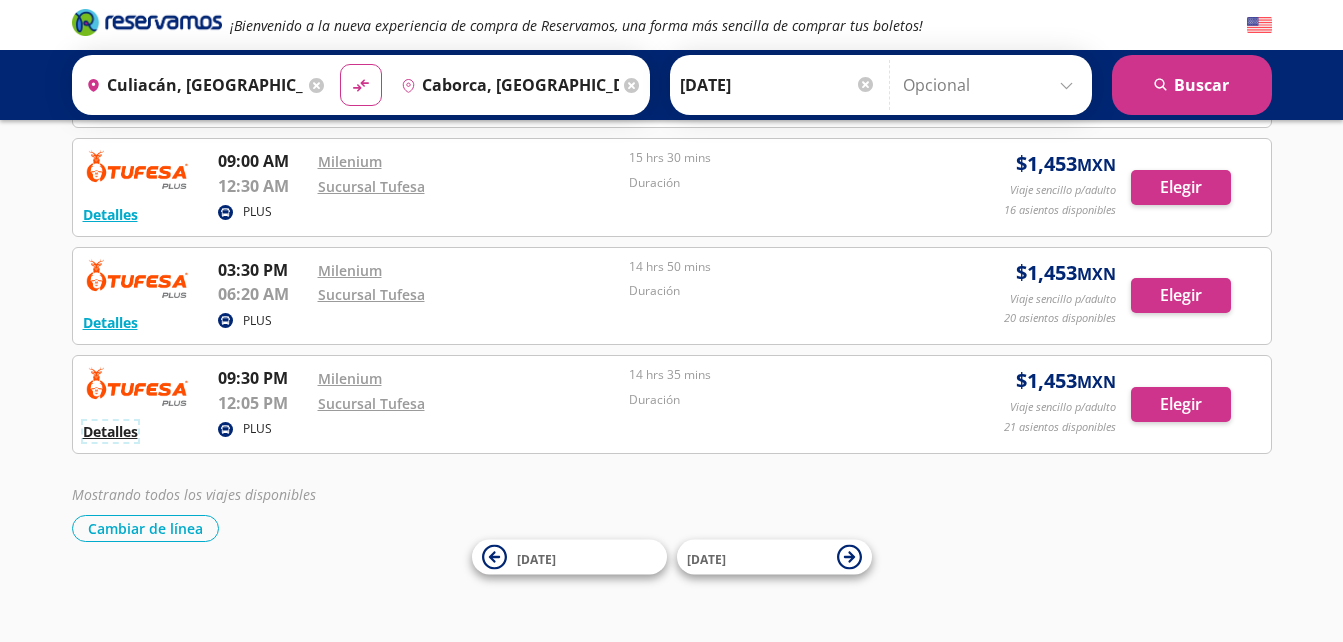 click on "Detalles" at bounding box center (110, 431) 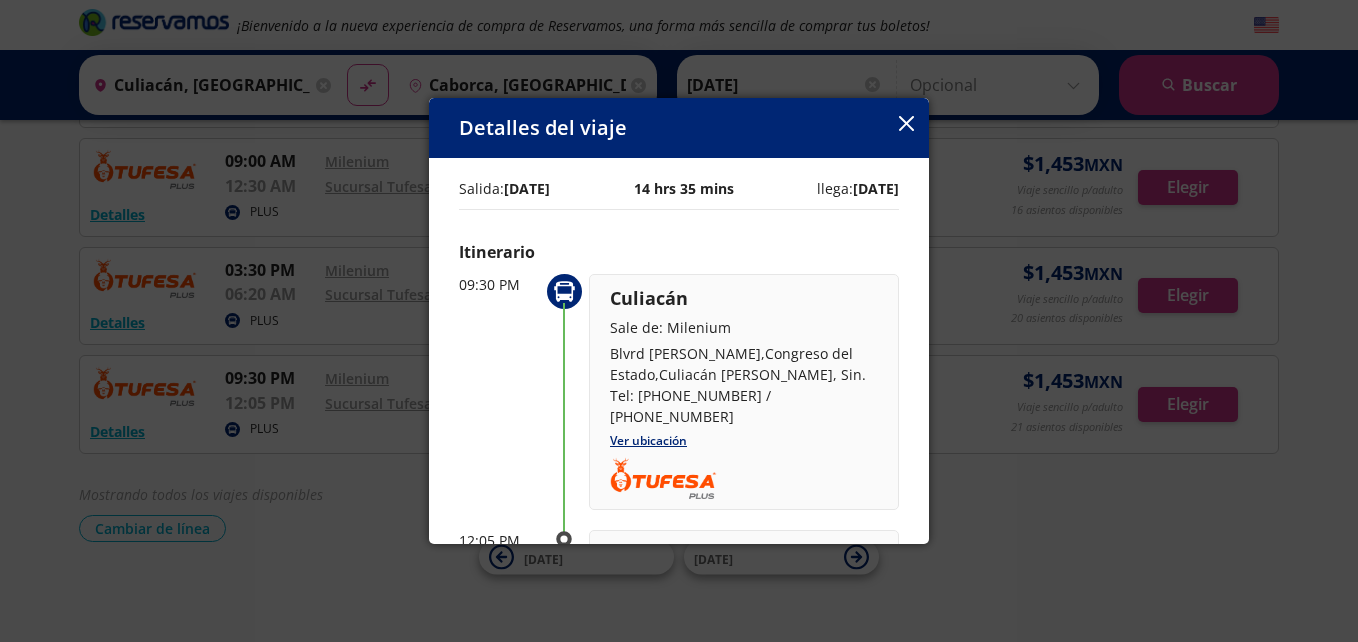 click 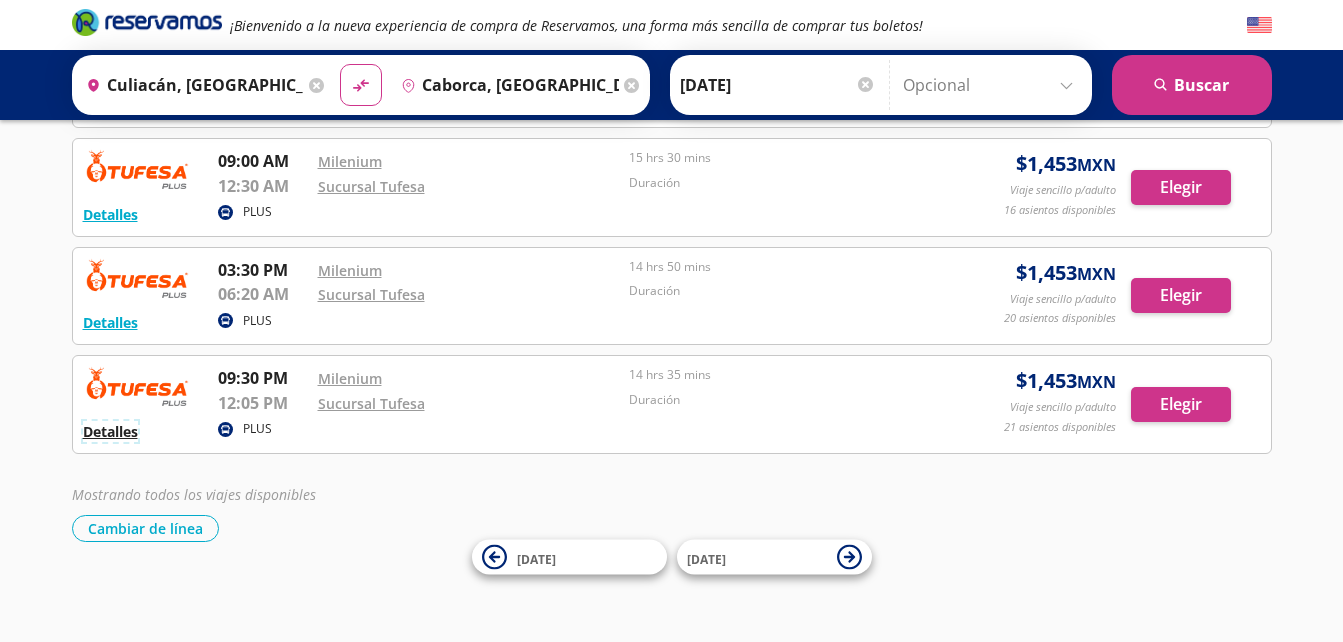 click on "Detalles" at bounding box center [110, 431] 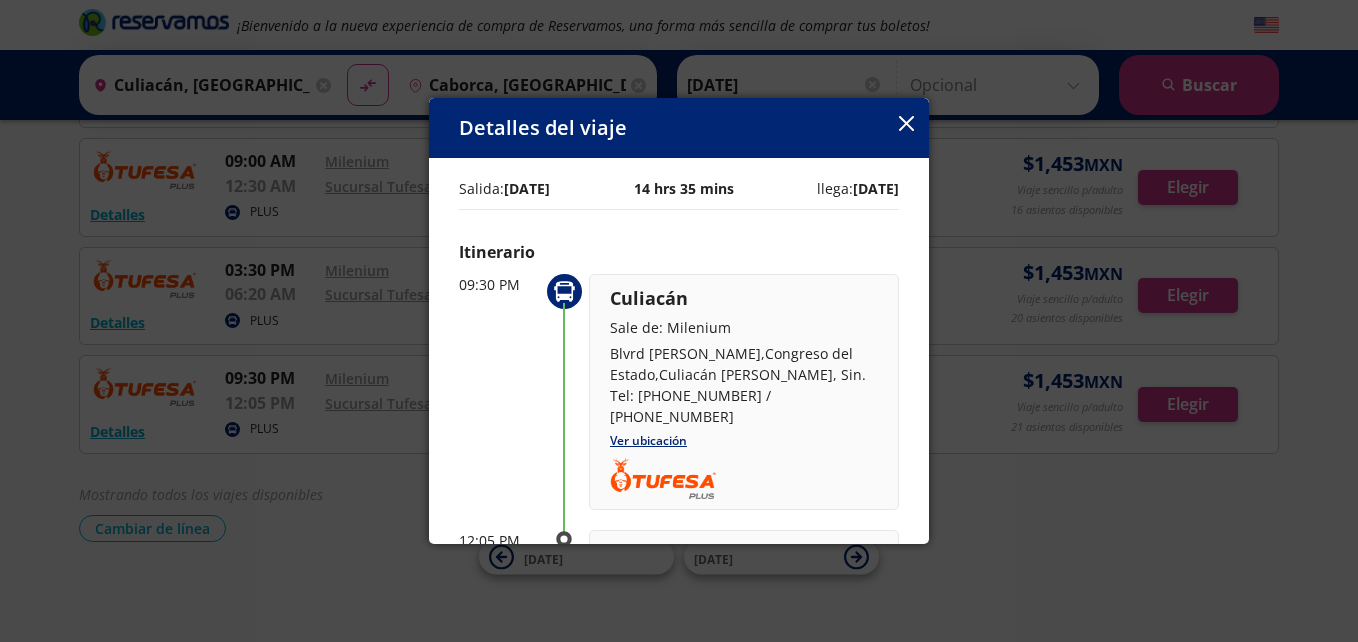 click 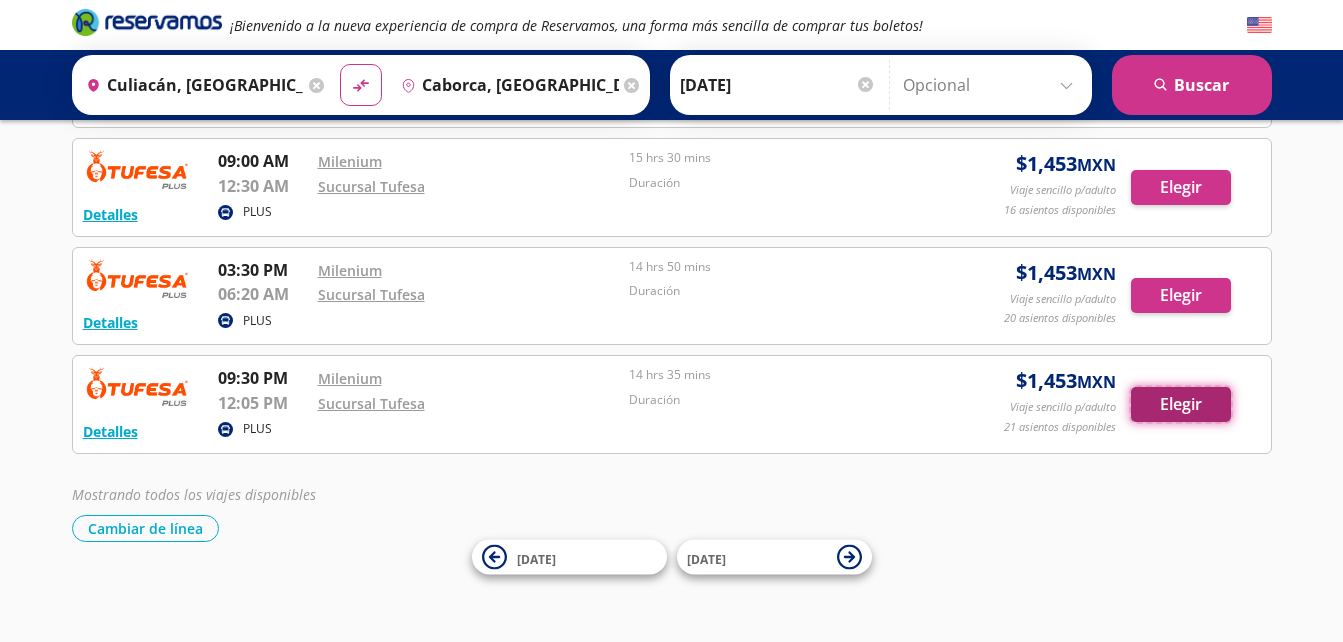 click on "Elegir" at bounding box center [1181, 404] 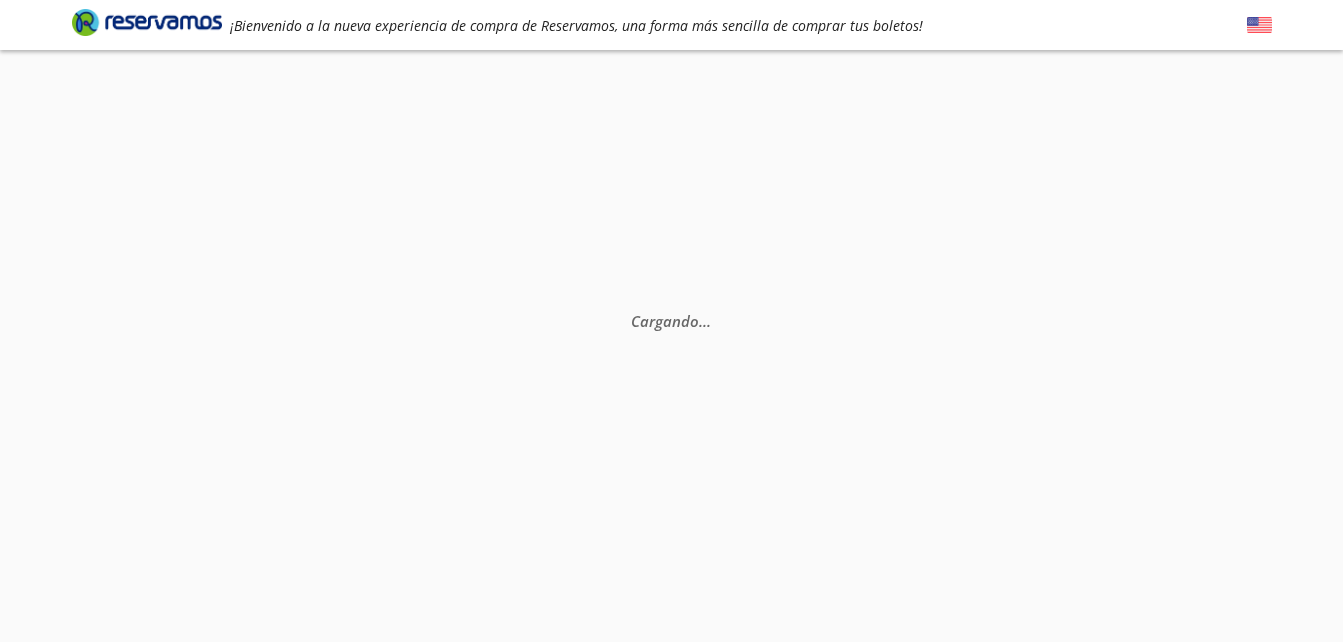 scroll, scrollTop: 0, scrollLeft: 0, axis: both 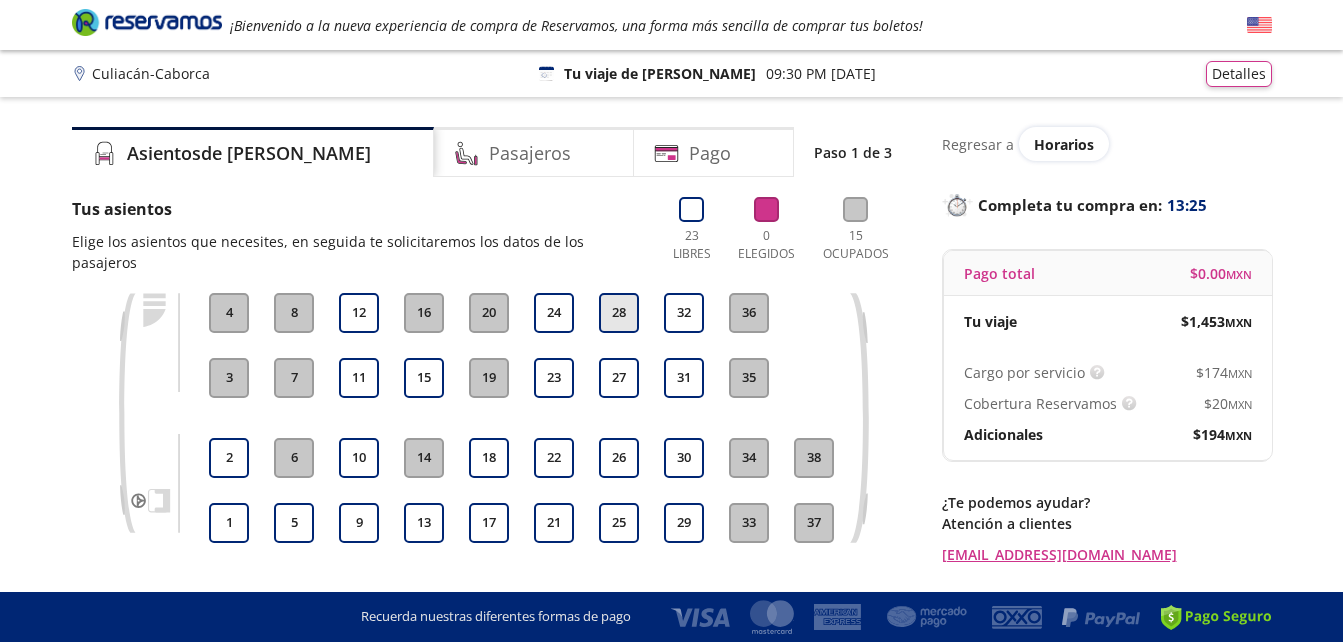 click on "28" at bounding box center (619, 313) 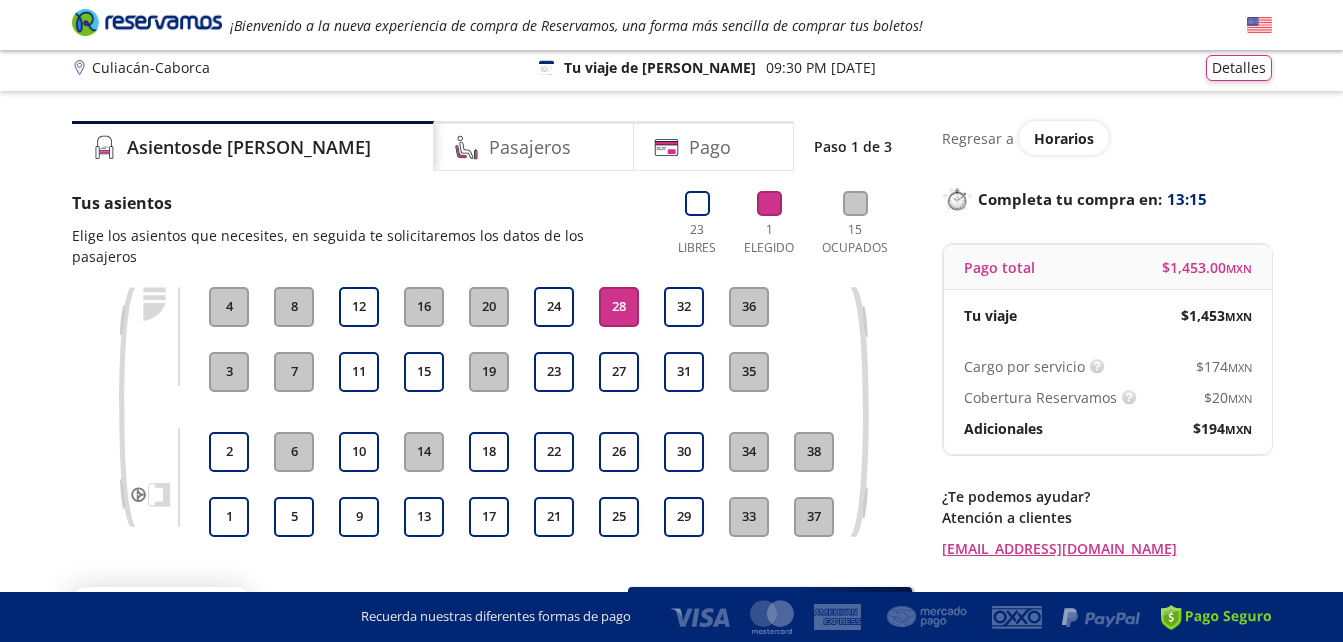 scroll, scrollTop: 0, scrollLeft: 0, axis: both 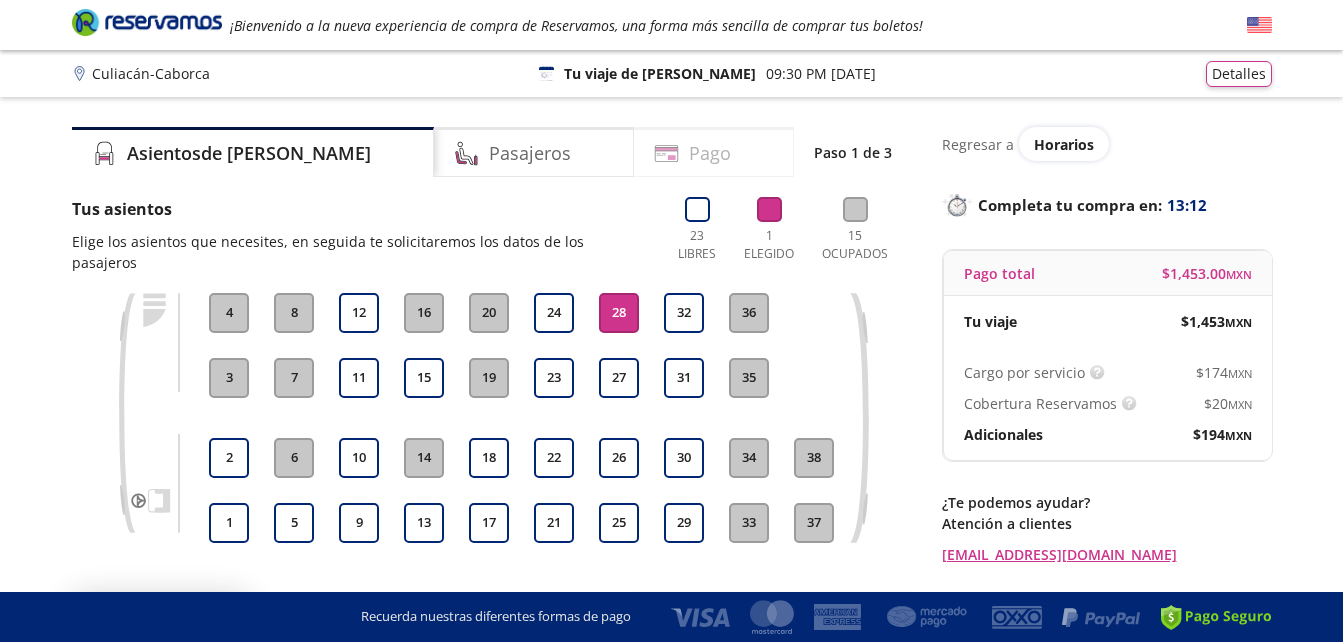 click on "Pago" at bounding box center (714, 152) 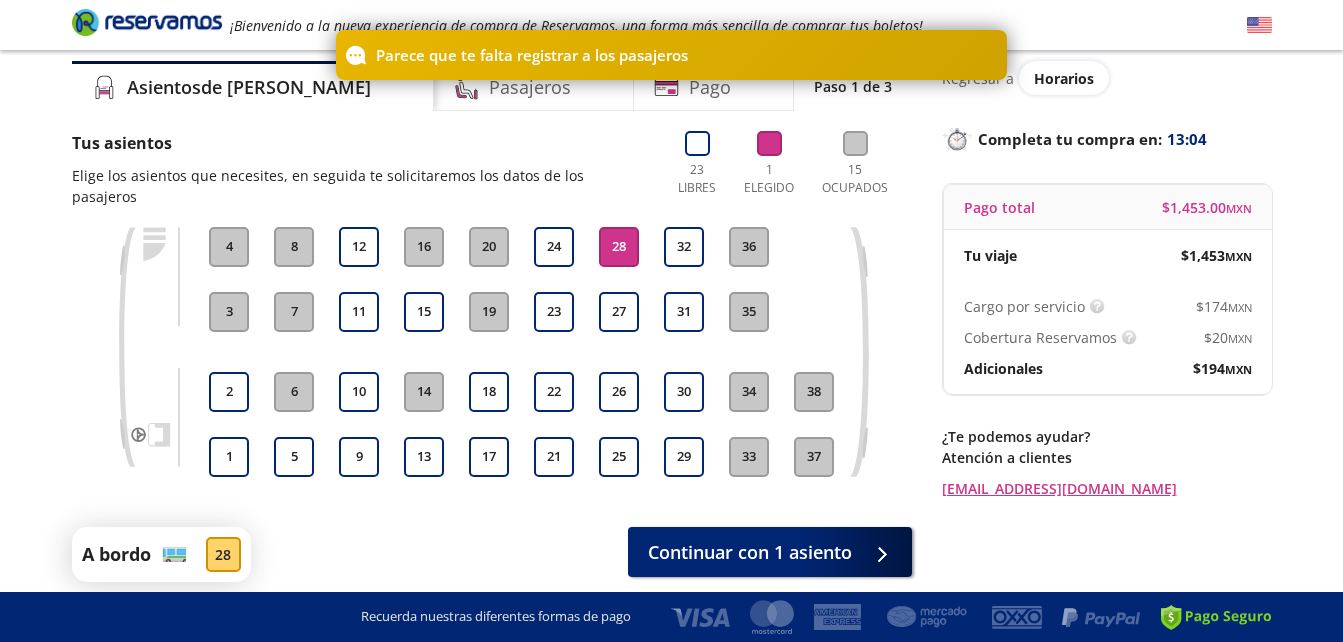 scroll, scrollTop: 125, scrollLeft: 0, axis: vertical 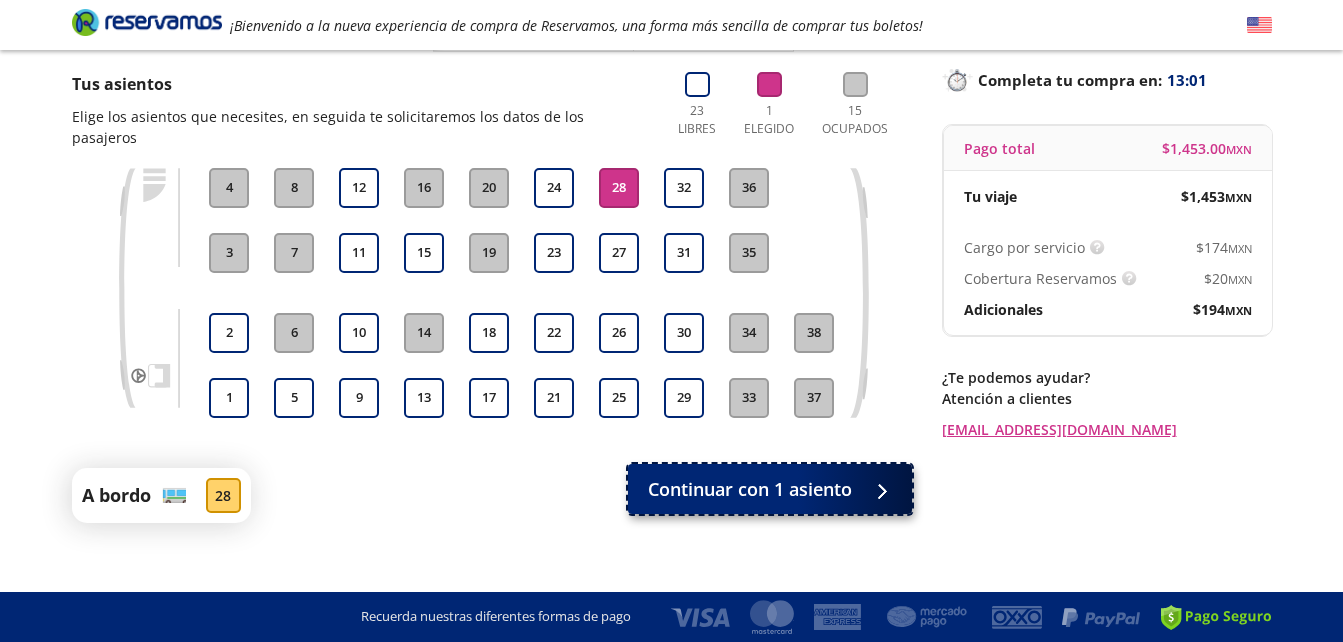 click on "Continuar con 1 asiento" at bounding box center (750, 489) 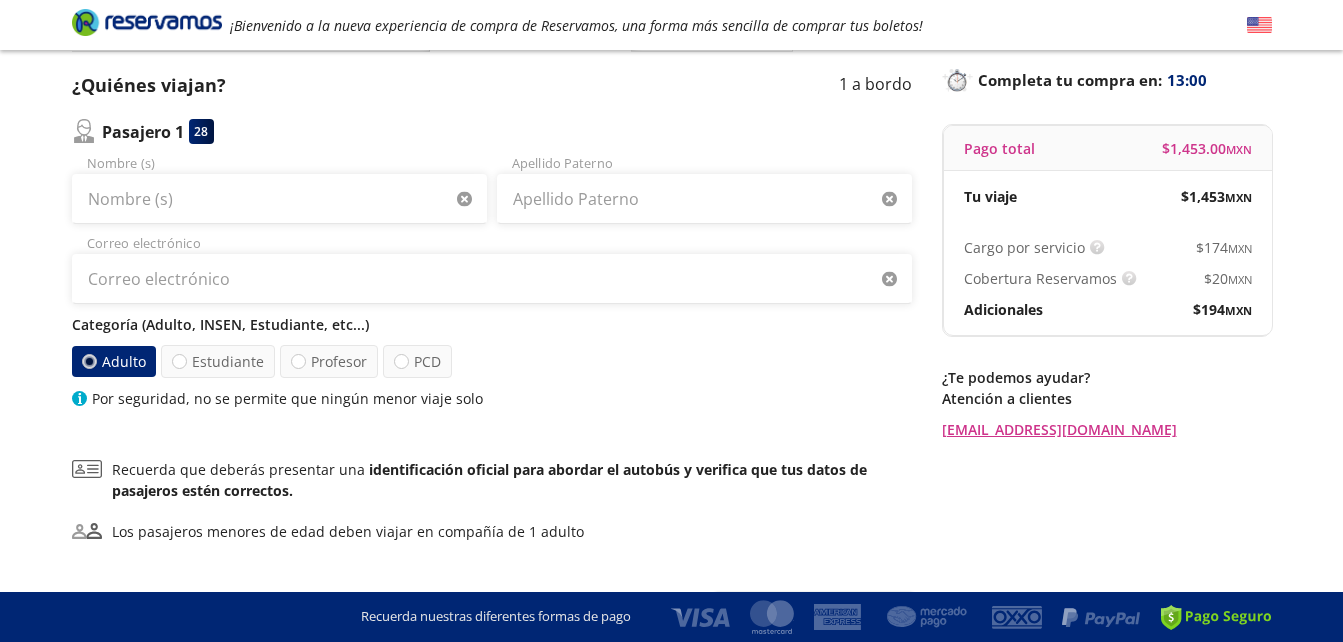 scroll, scrollTop: 0, scrollLeft: 0, axis: both 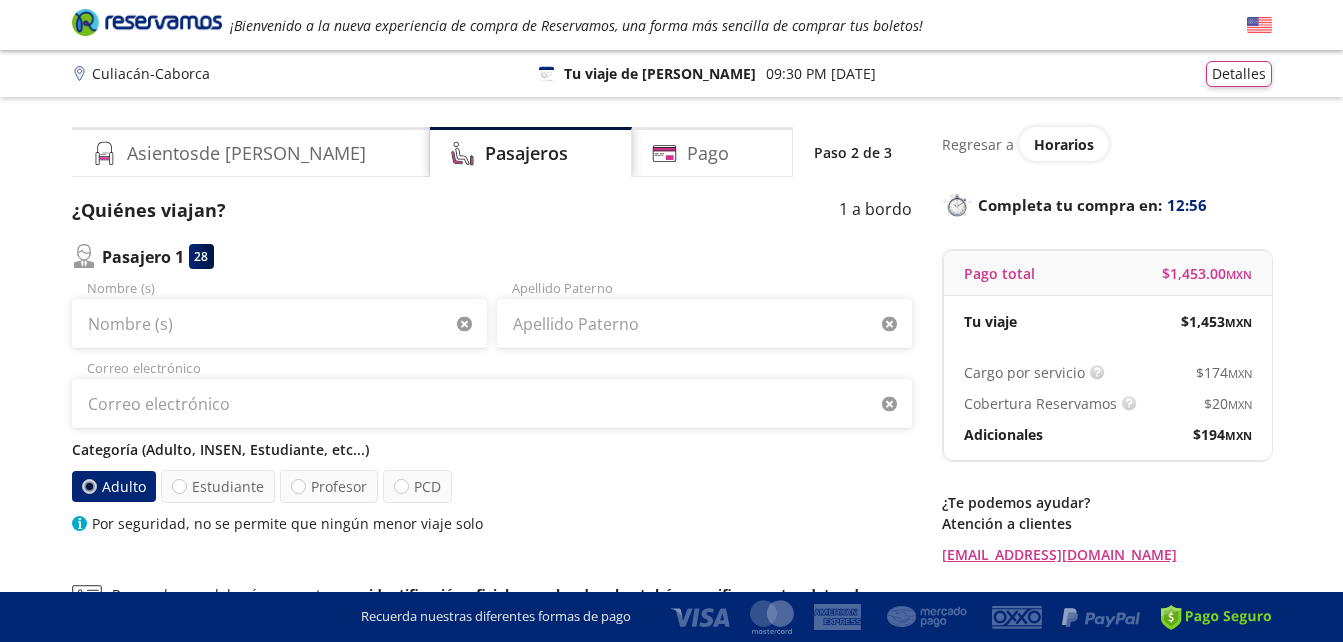 click on "Apellido Paterno" at bounding box center (704, 314) 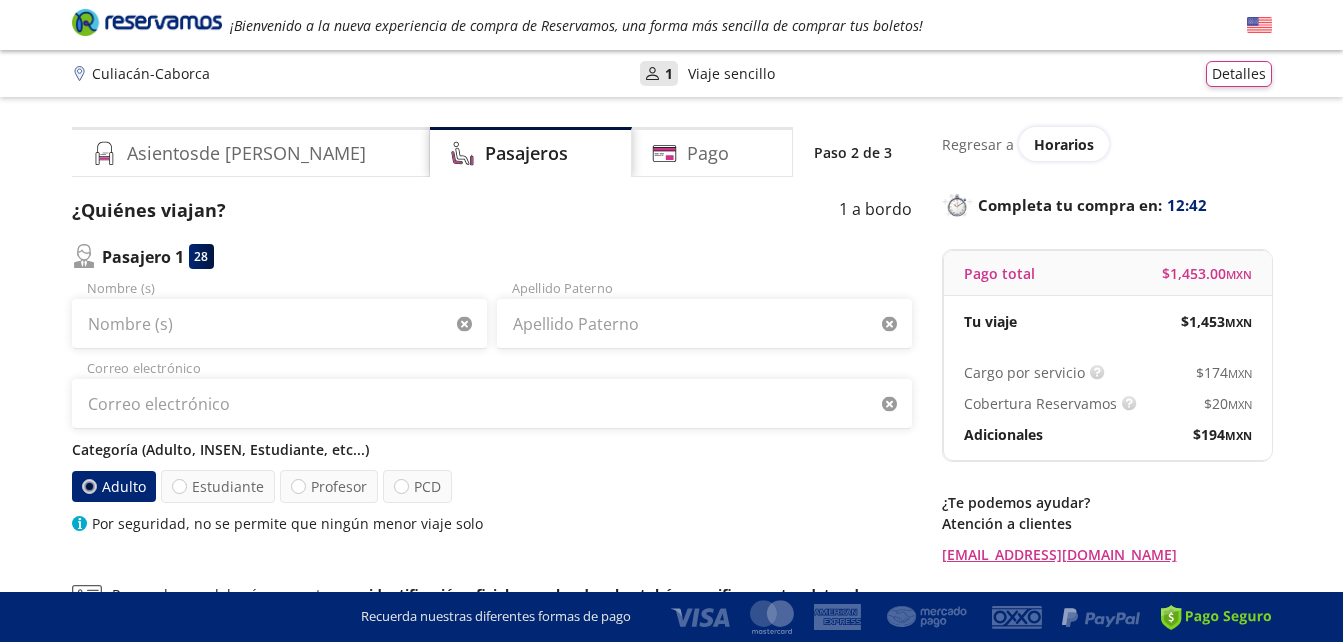 click on "Nombre (s)" at bounding box center [279, 314] 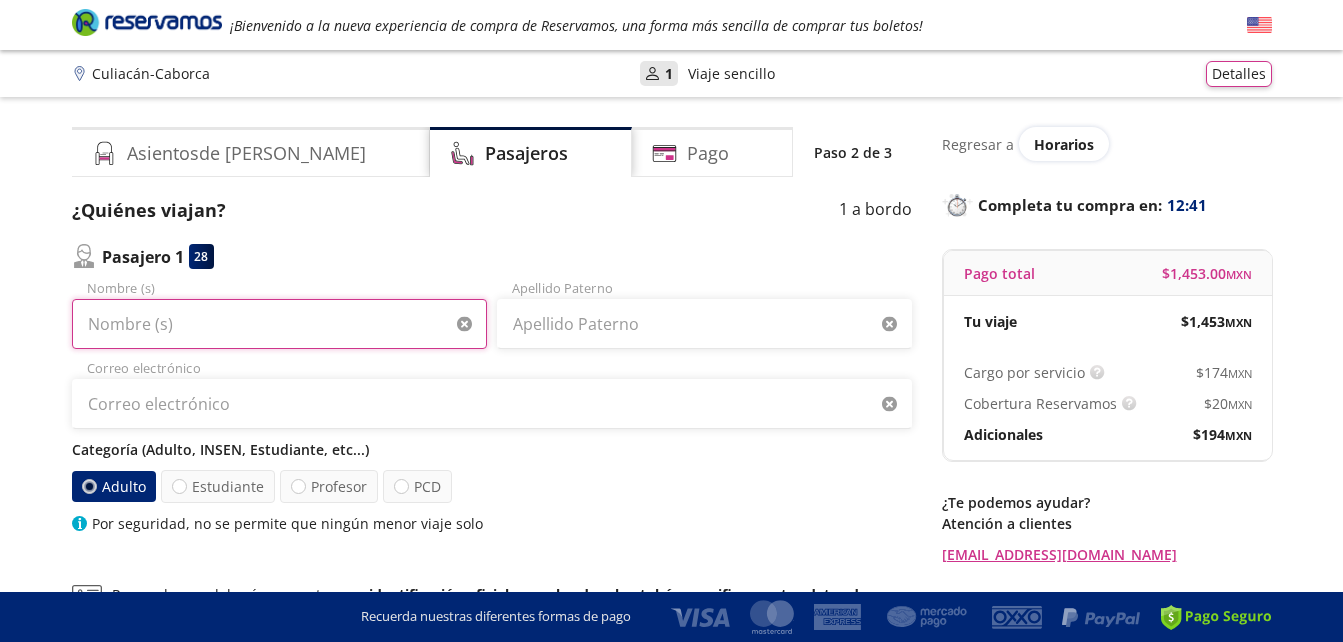 click on "Nombre (s)" at bounding box center [279, 324] 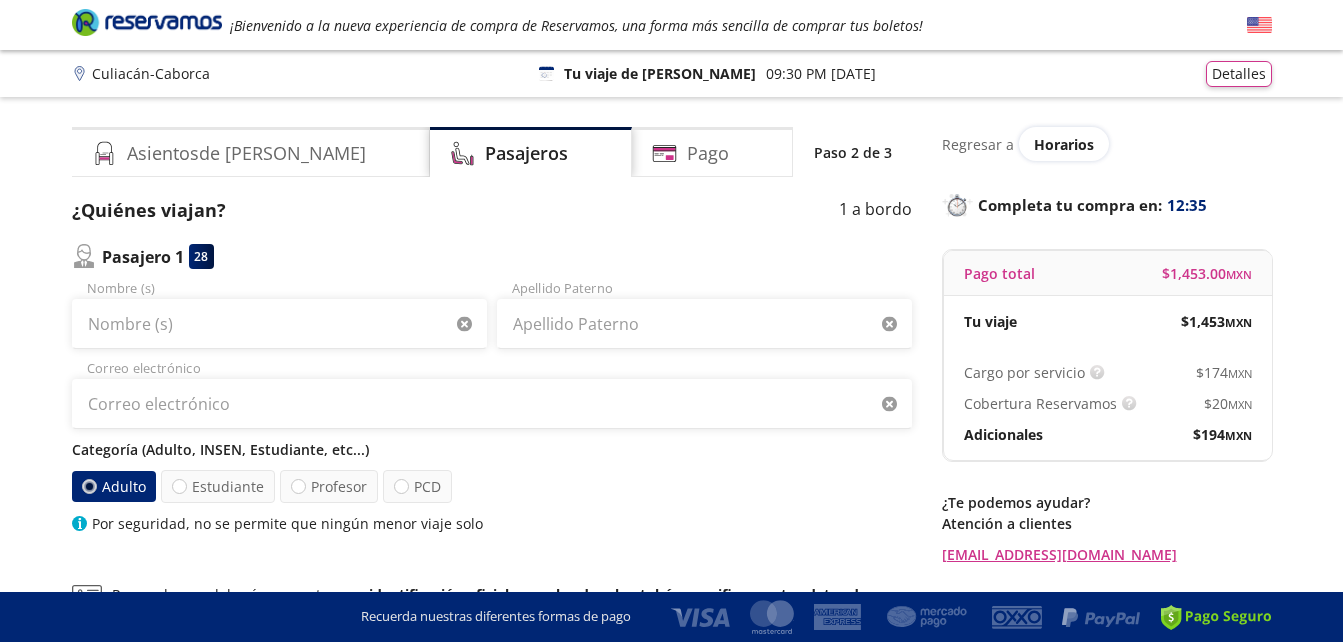 click on "Pasajero 1 28 Nombre (s) Apellido Paterno Correo electrónico Categoría (Adulto, INSEN, Estudiante, etc...) Adulto Estudiante Profesor PCD Por seguridad, no se permite que ningún menor viaje solo" at bounding box center [492, 389] 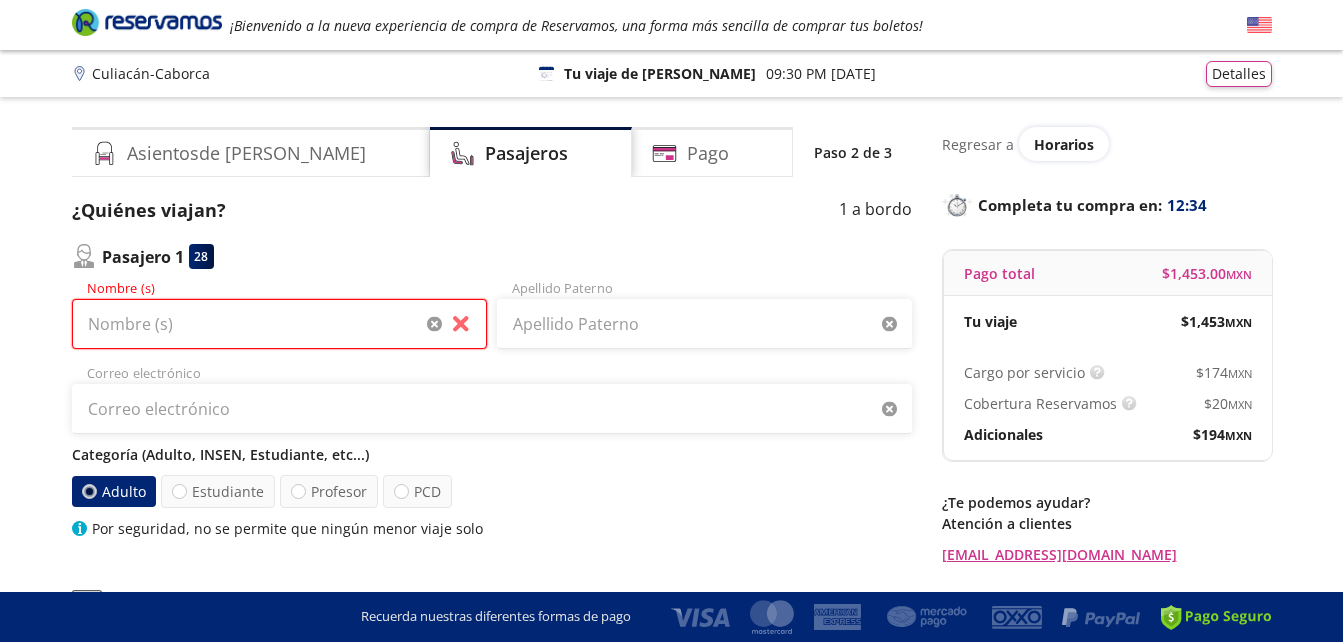 click on "Nombre (s)" at bounding box center [279, 324] 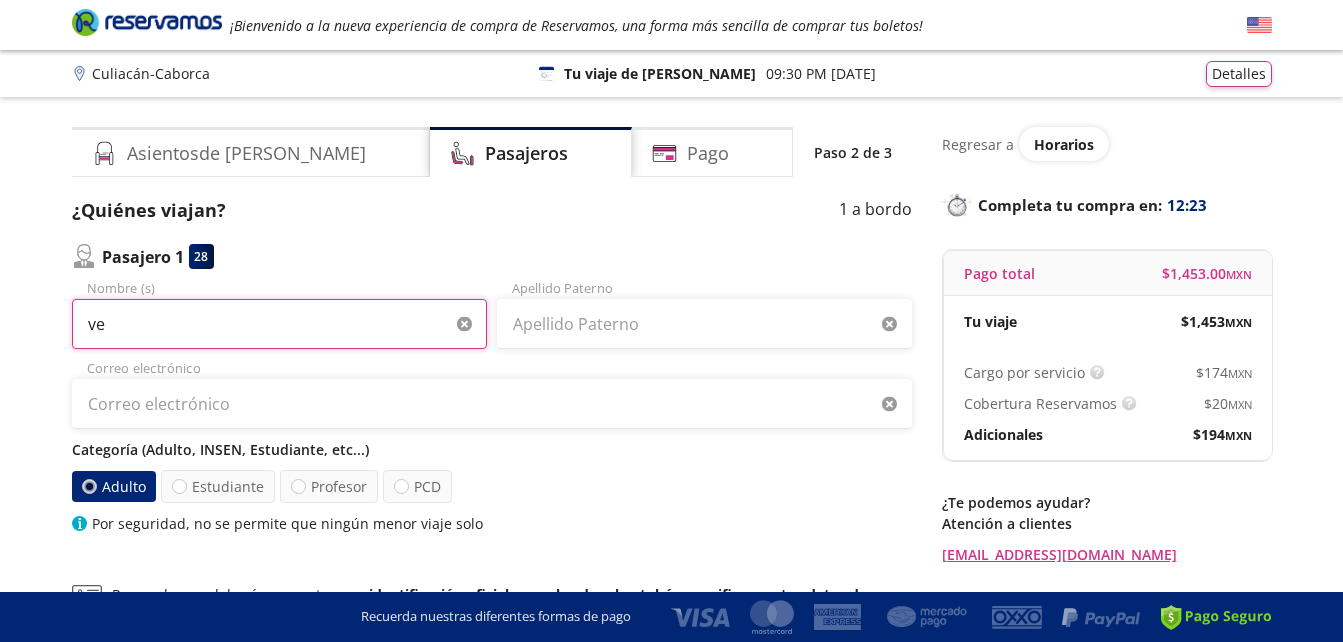 type on "v" 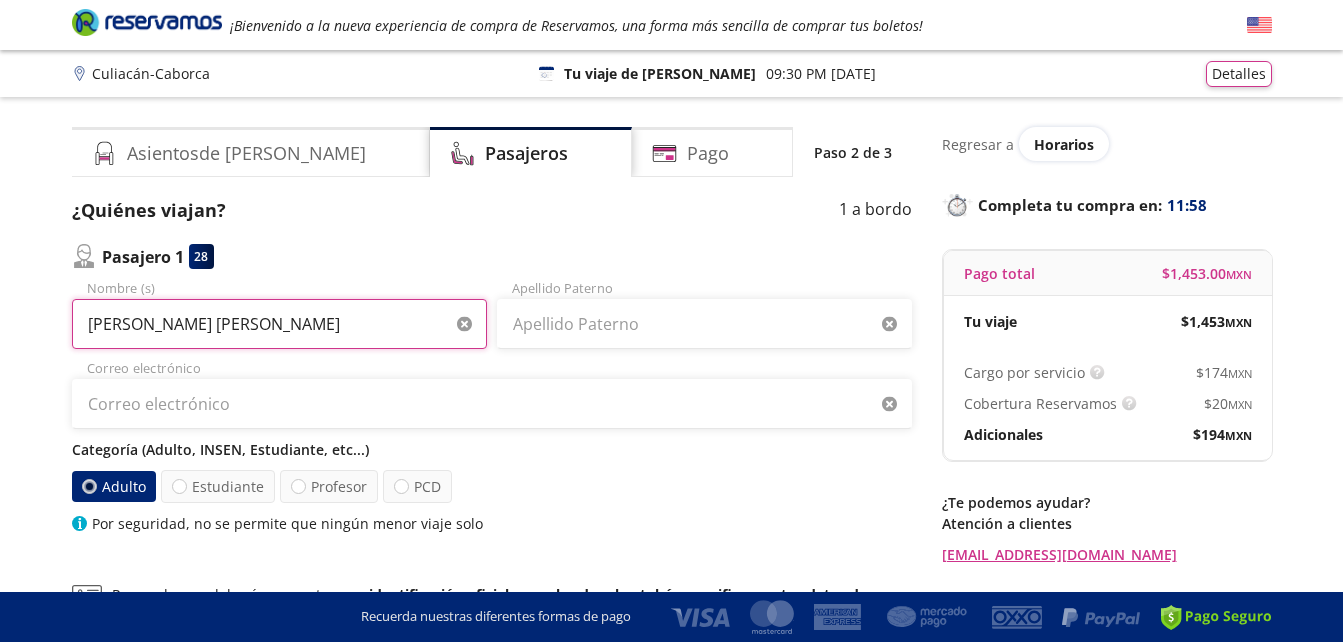 type on "[PERSON_NAME] [PERSON_NAME]" 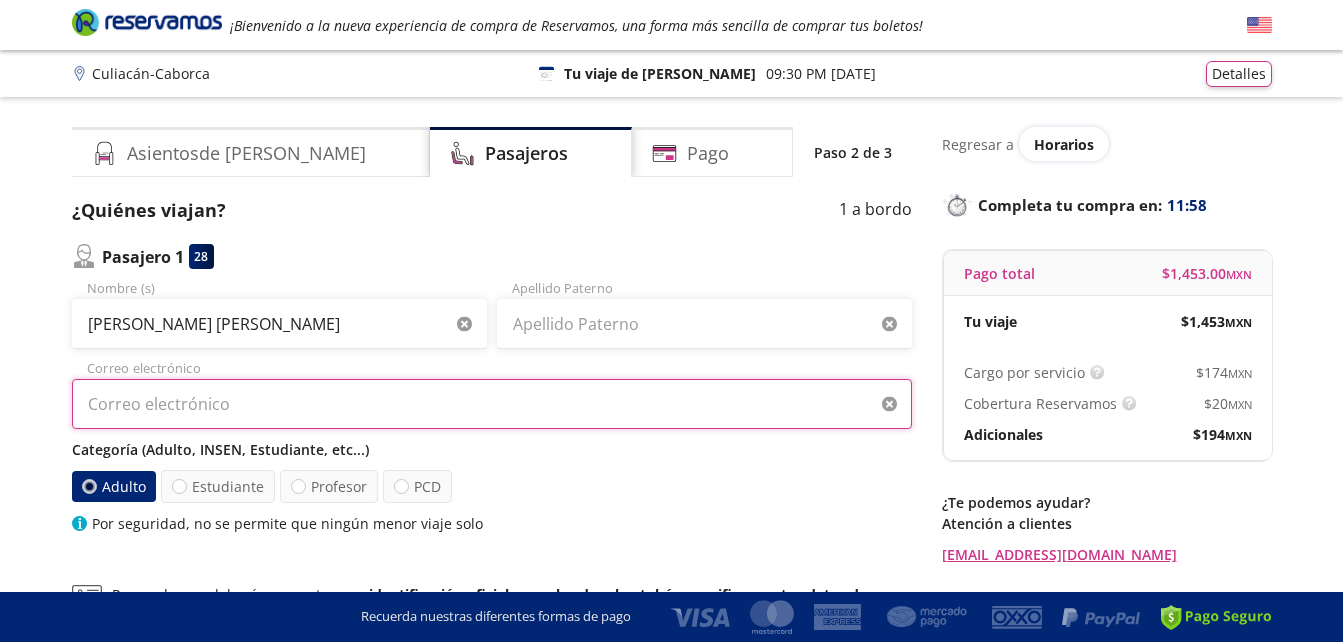 click on "Correo electrónico" at bounding box center [492, 404] 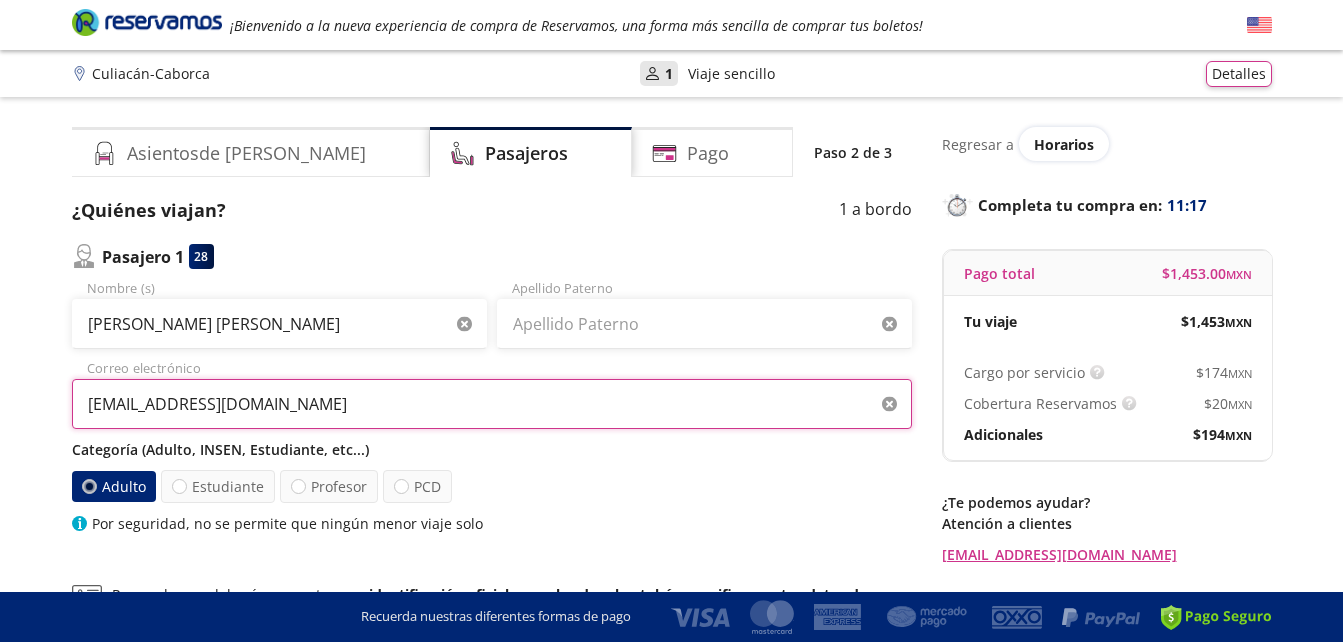type on "[EMAIL_ADDRESS][DOMAIN_NAME]" 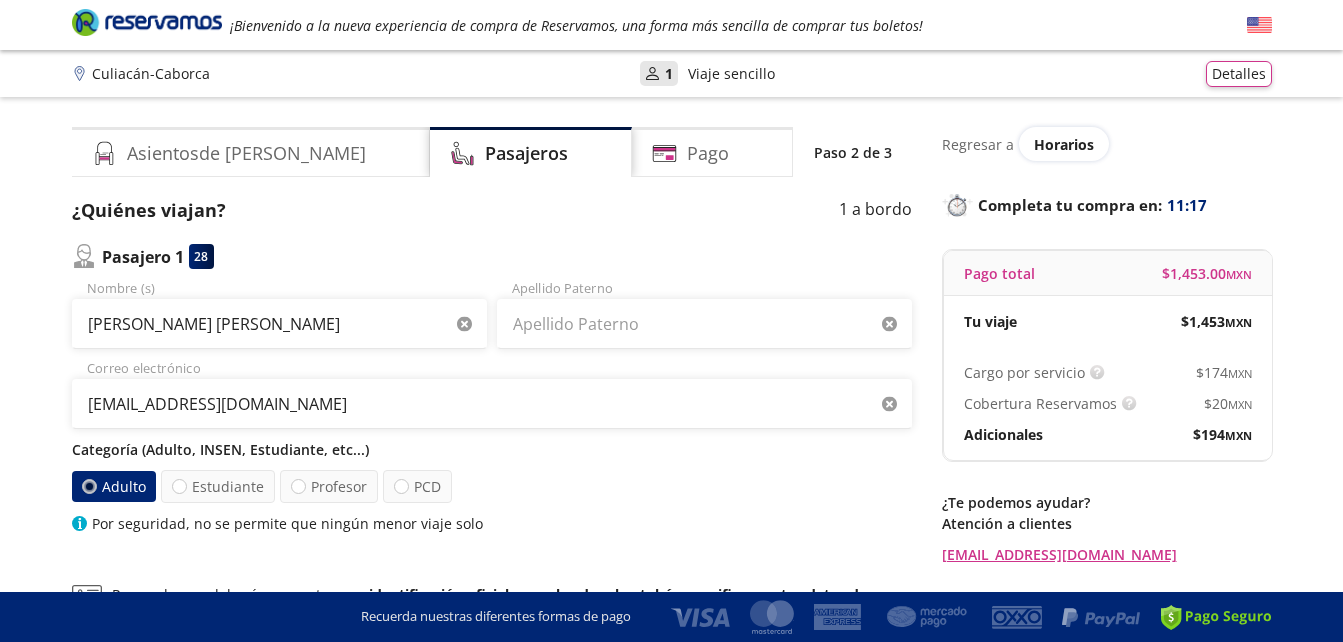 click at bounding box center [88, 486] 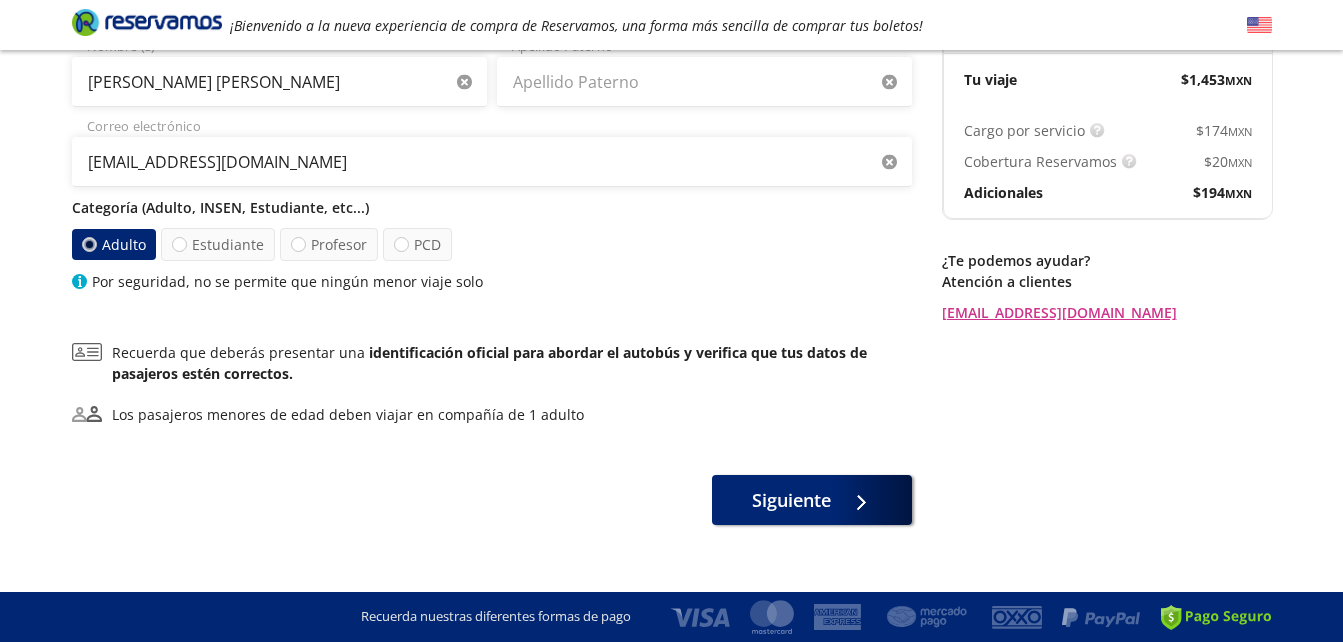 scroll, scrollTop: 265, scrollLeft: 0, axis: vertical 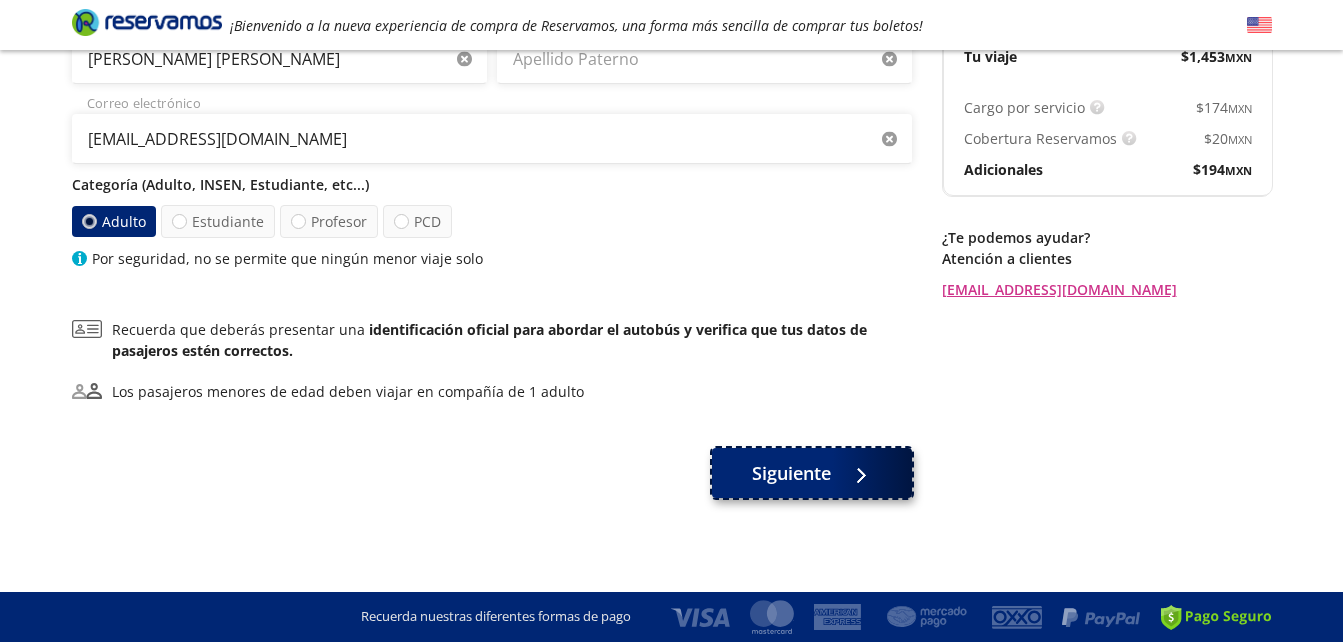 click on "Siguiente" at bounding box center (812, 473) 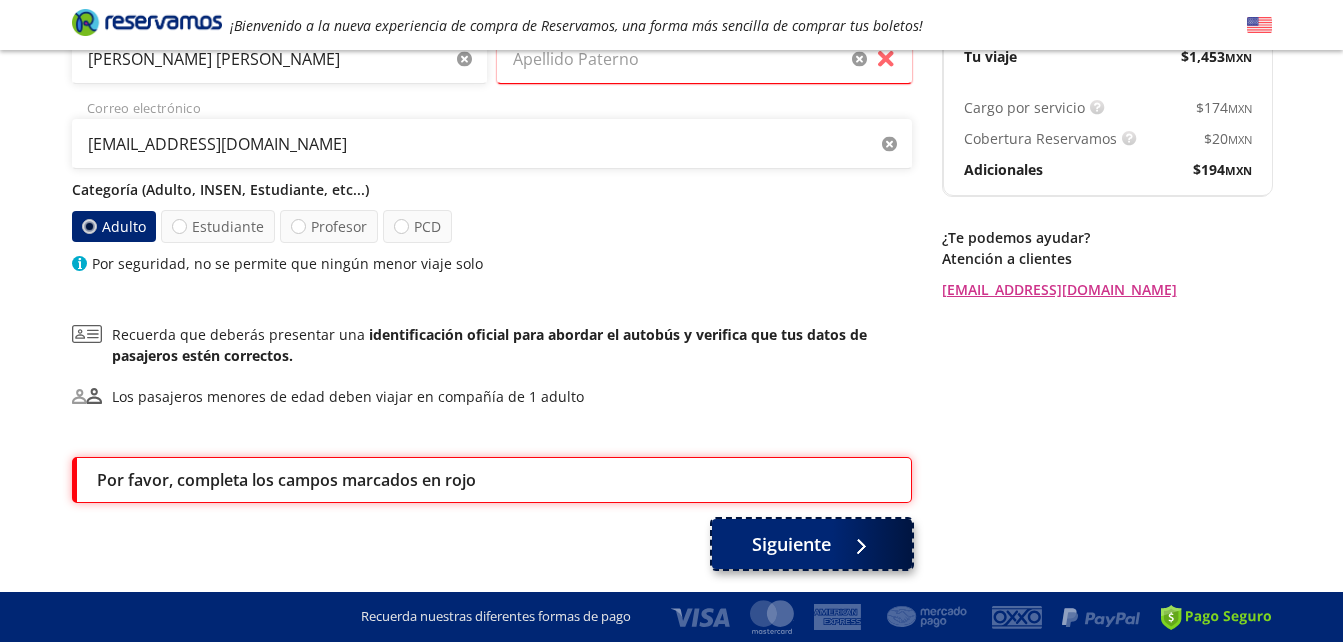 scroll, scrollTop: 336, scrollLeft: 0, axis: vertical 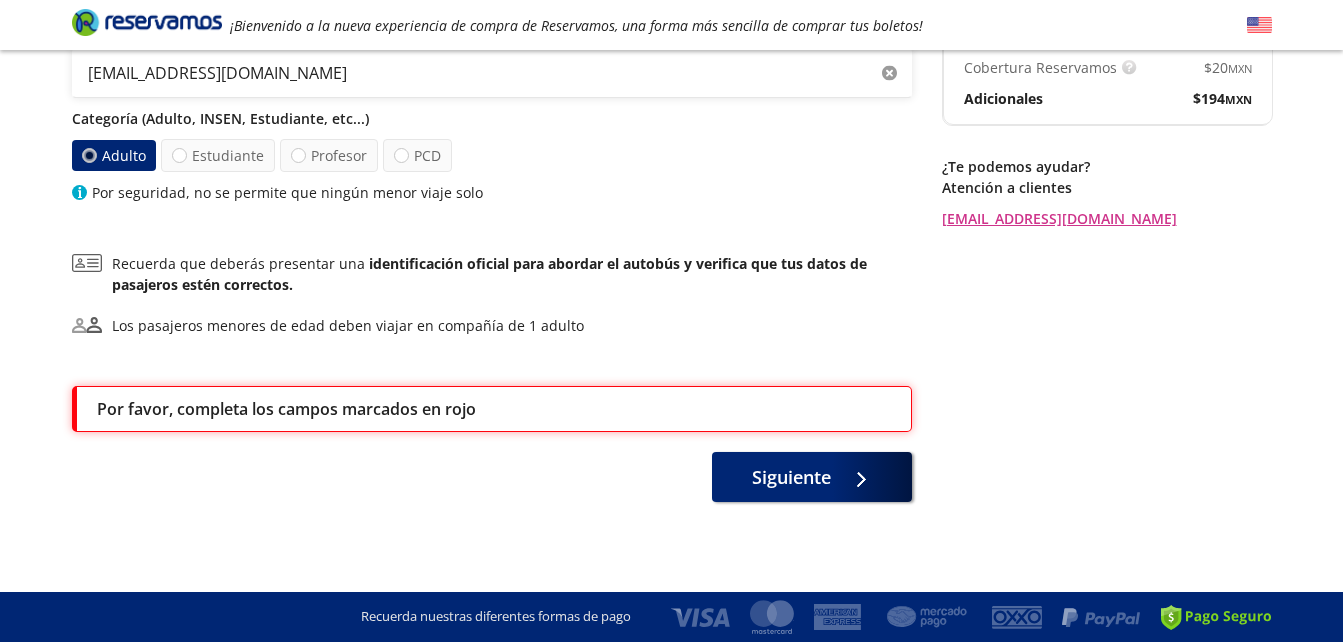 click at bounding box center [88, 155] 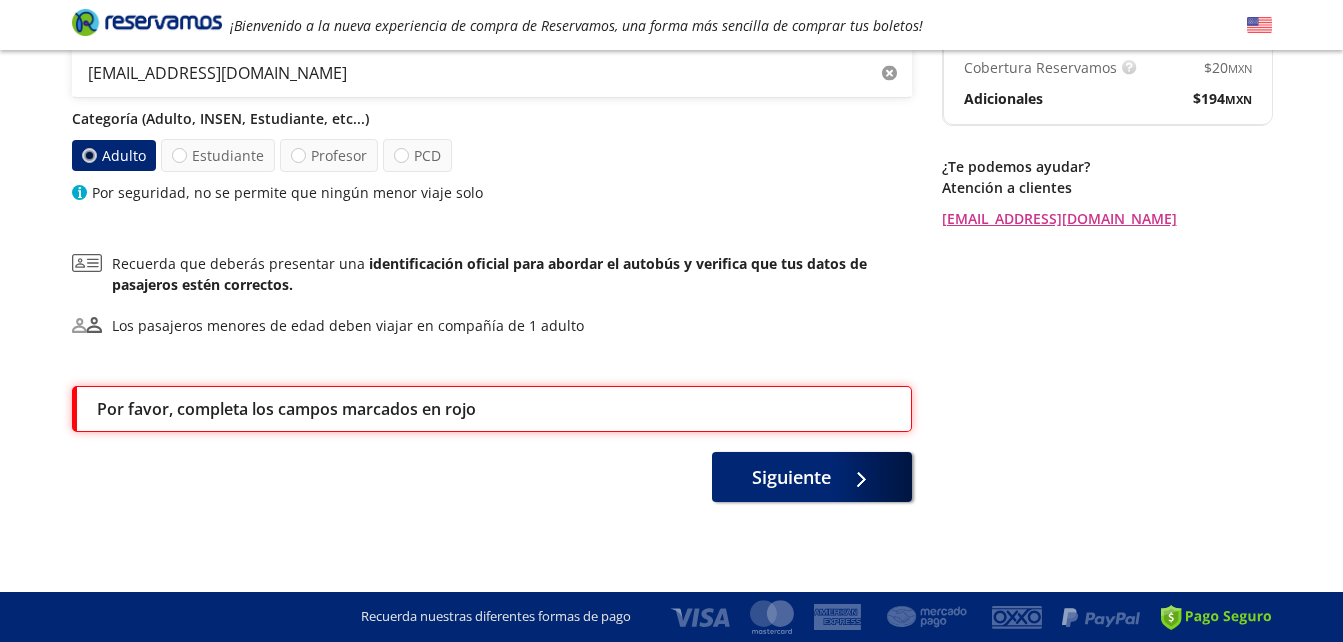 click on "Por favor, completa los campos marcados en rojo" at bounding box center [286, 409] 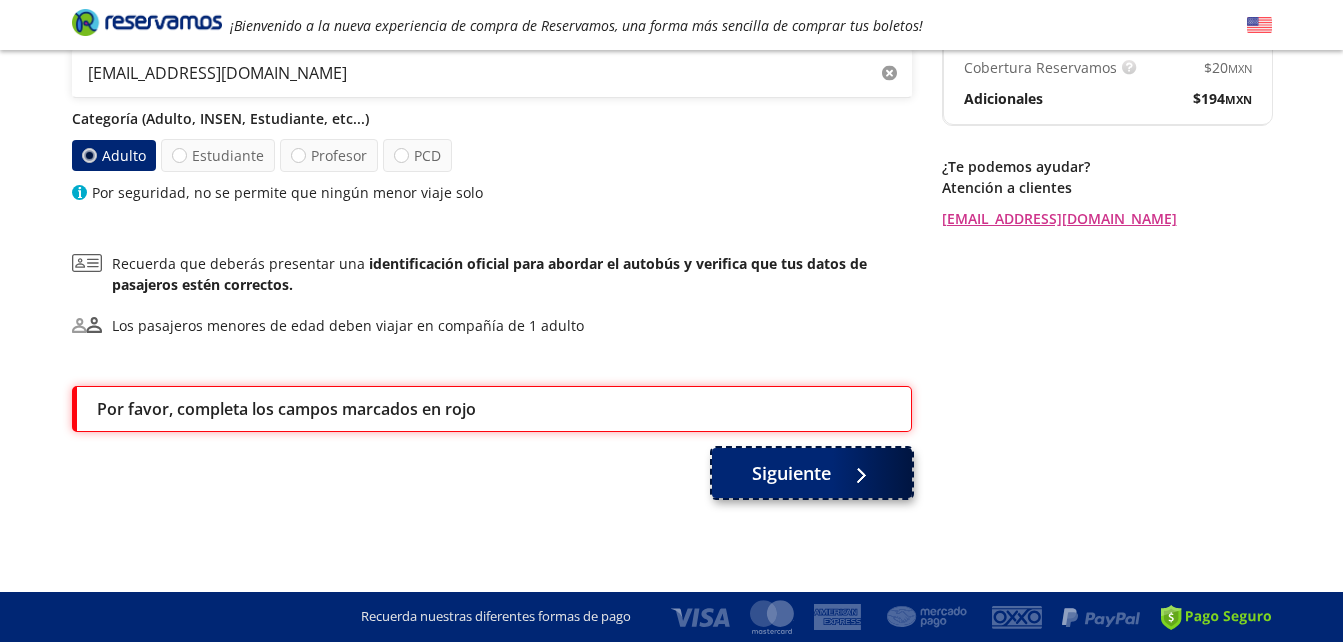 click on "Siguiente" at bounding box center (791, 473) 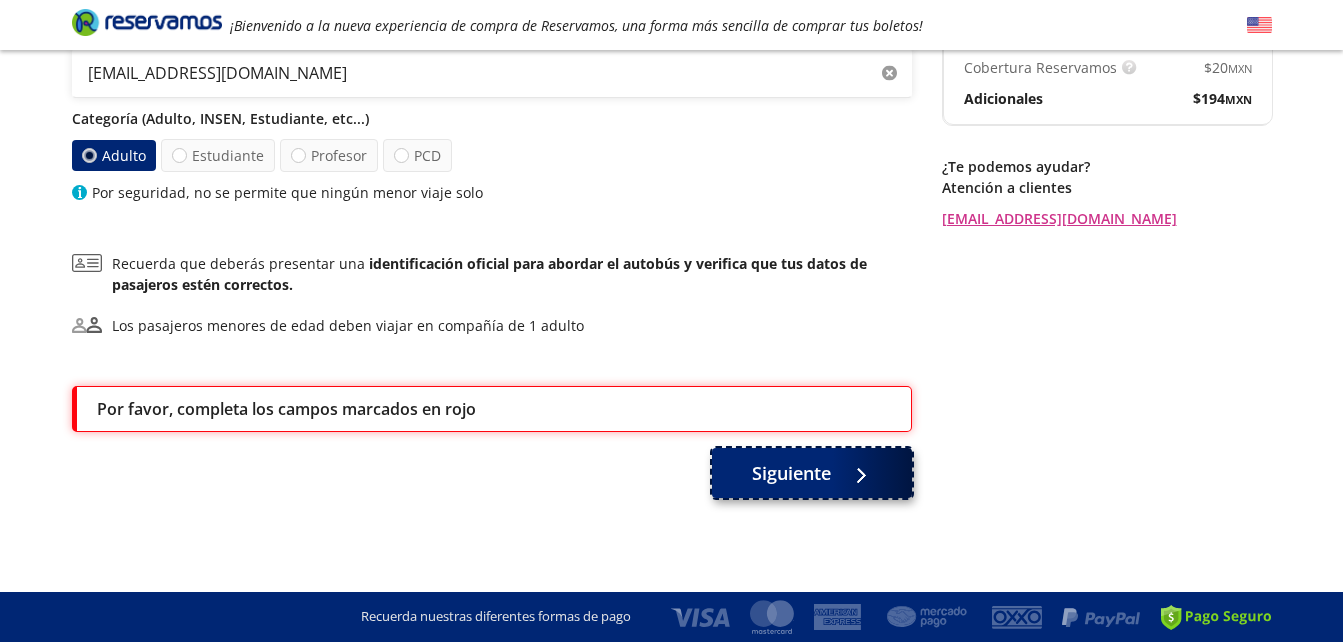 click at bounding box center (859, 473) 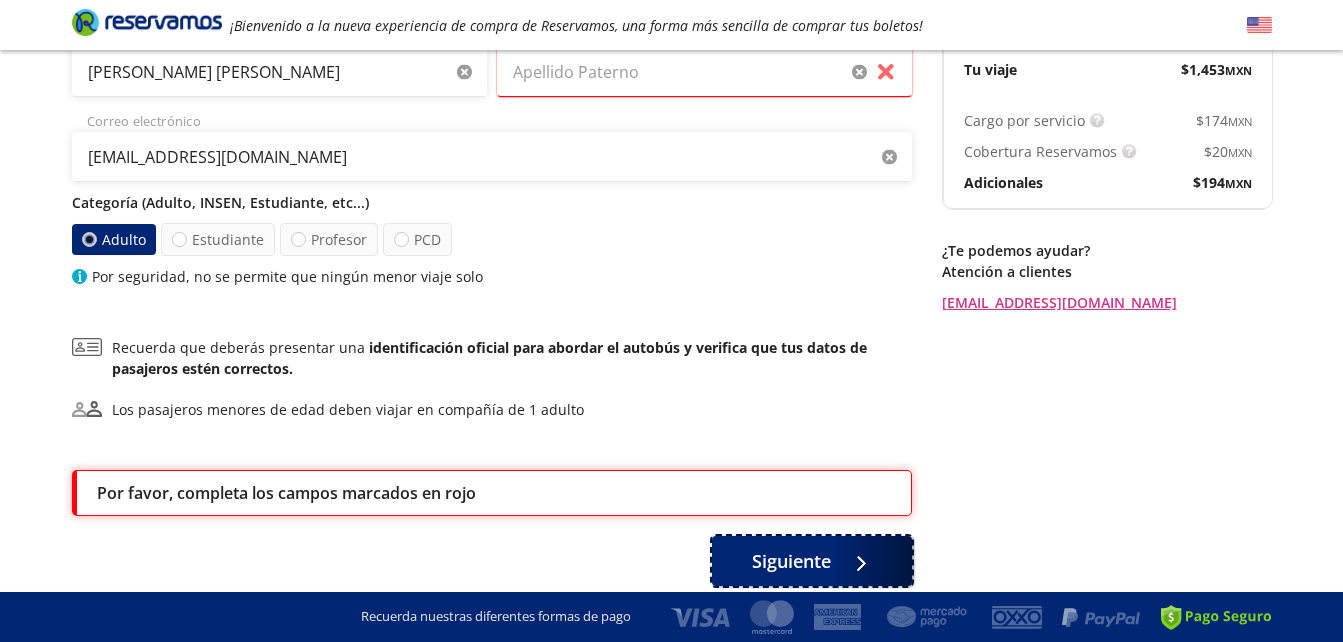 scroll, scrollTop: 0, scrollLeft: 0, axis: both 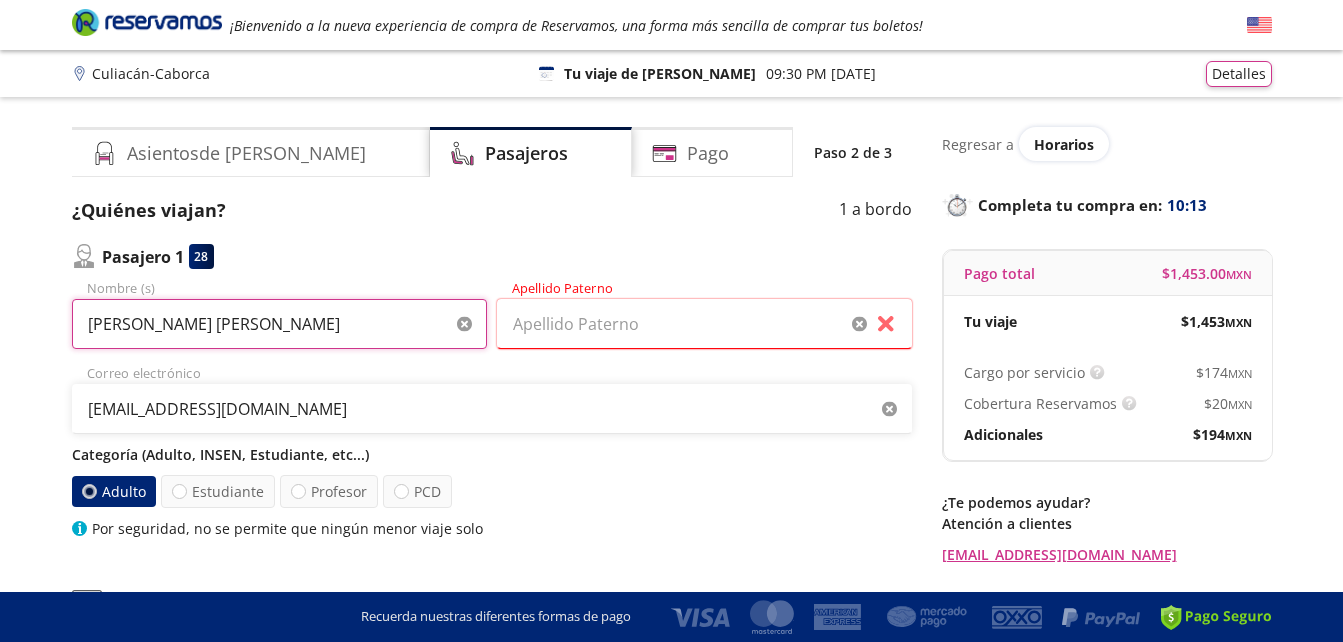 click on "[PERSON_NAME] [PERSON_NAME]" at bounding box center (279, 324) 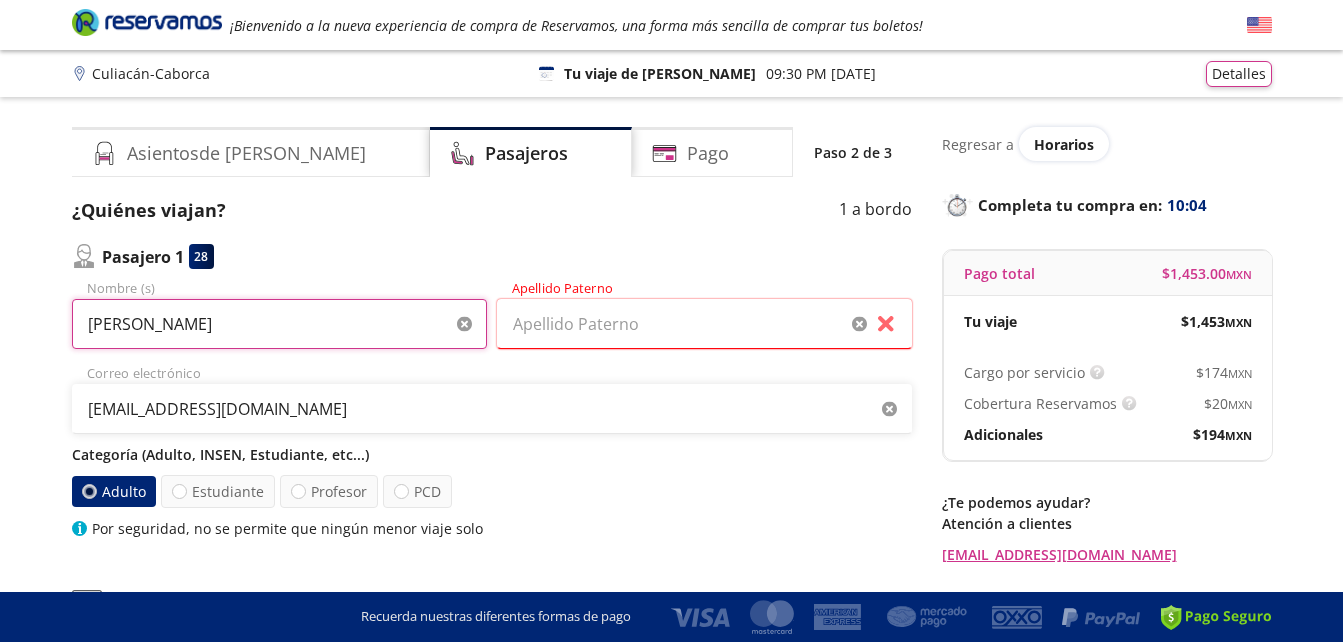 type on "[PERSON_NAME]" 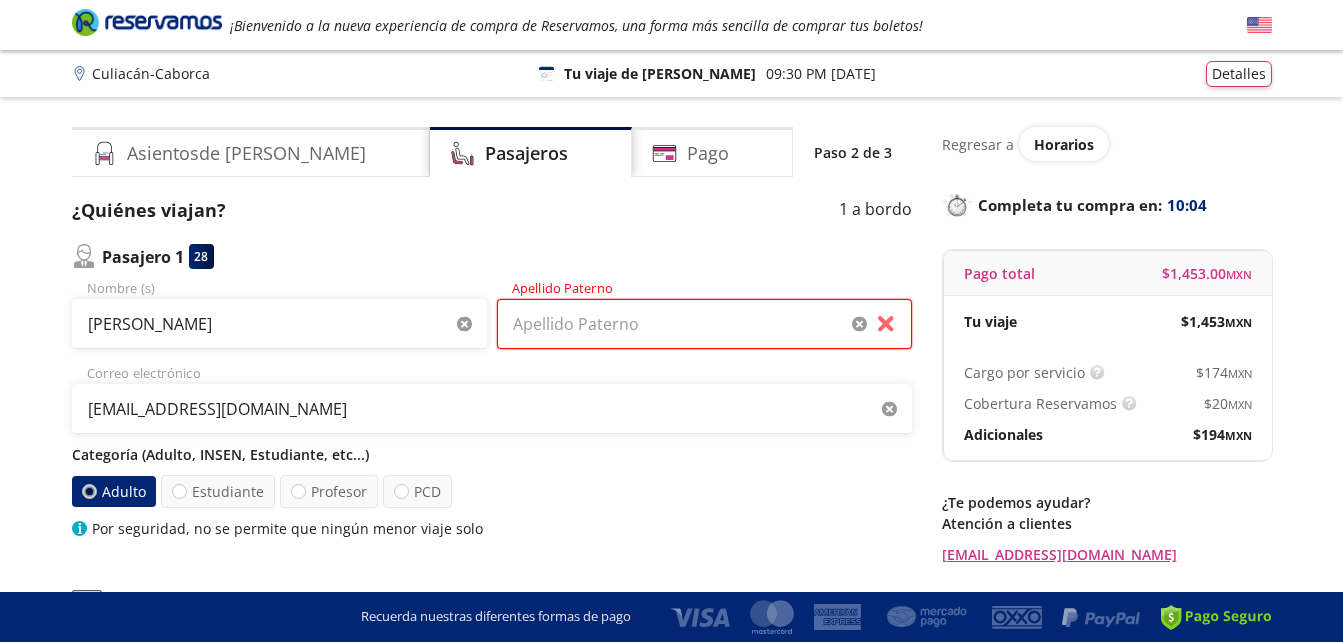 click on "Apellido Paterno" at bounding box center (704, 324) 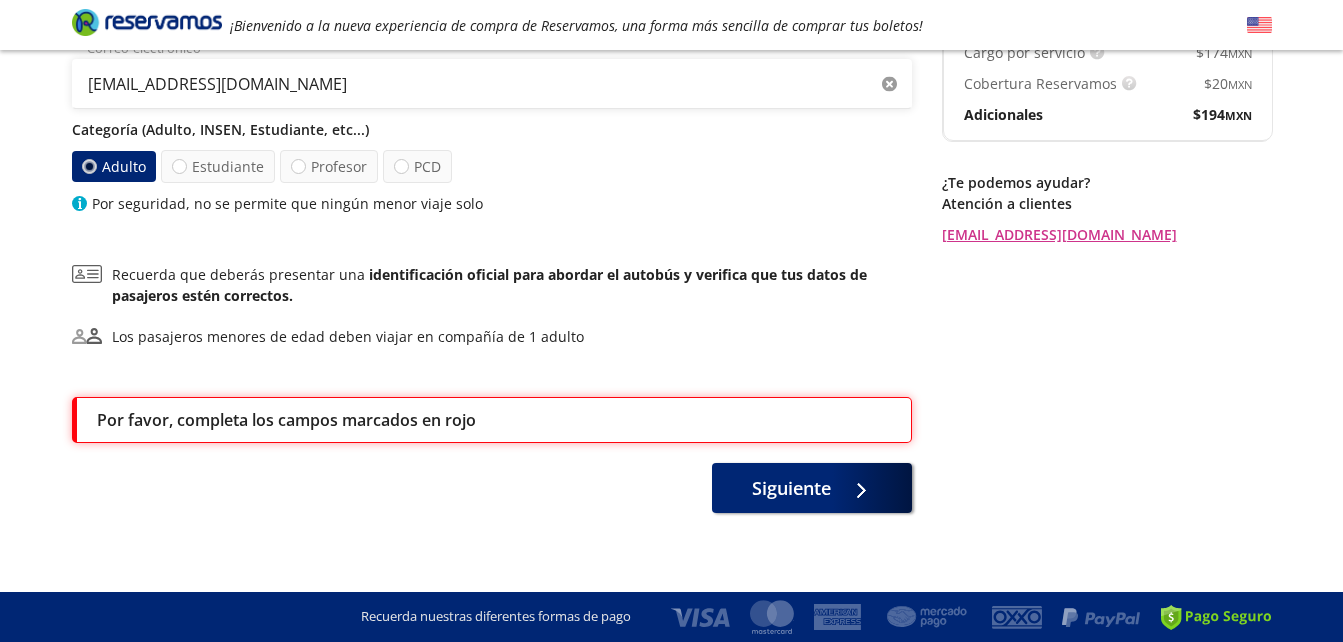 scroll, scrollTop: 331, scrollLeft: 0, axis: vertical 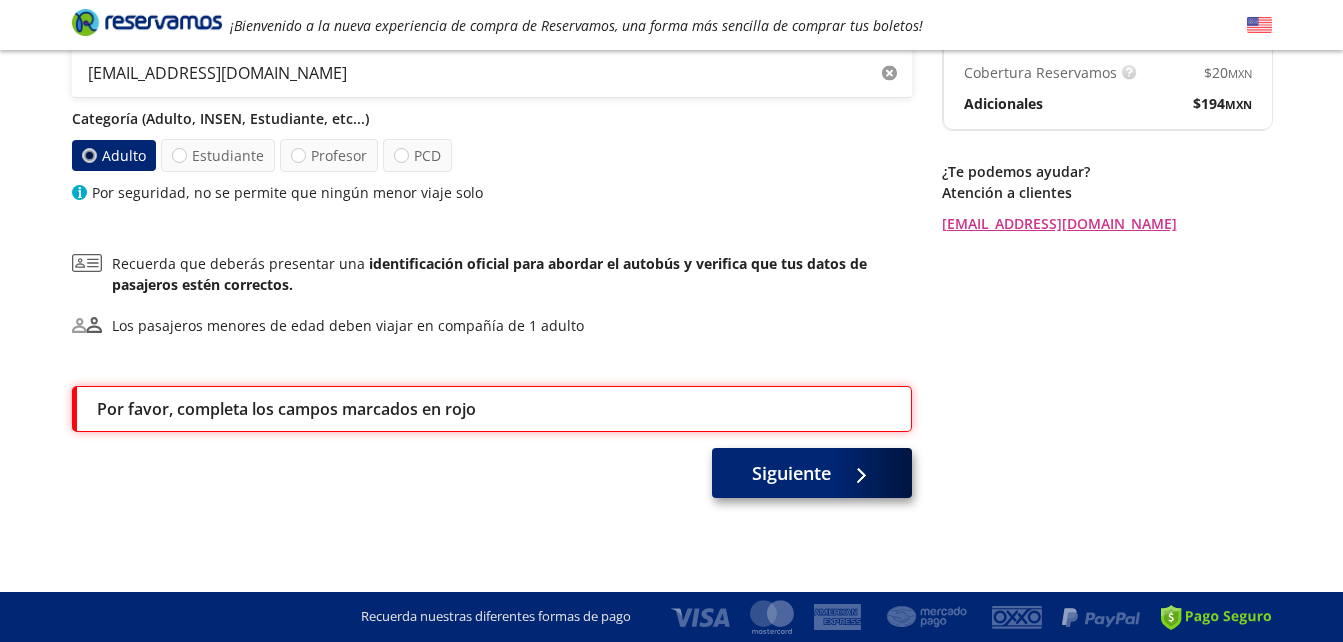 type on "[PERSON_NAME]" 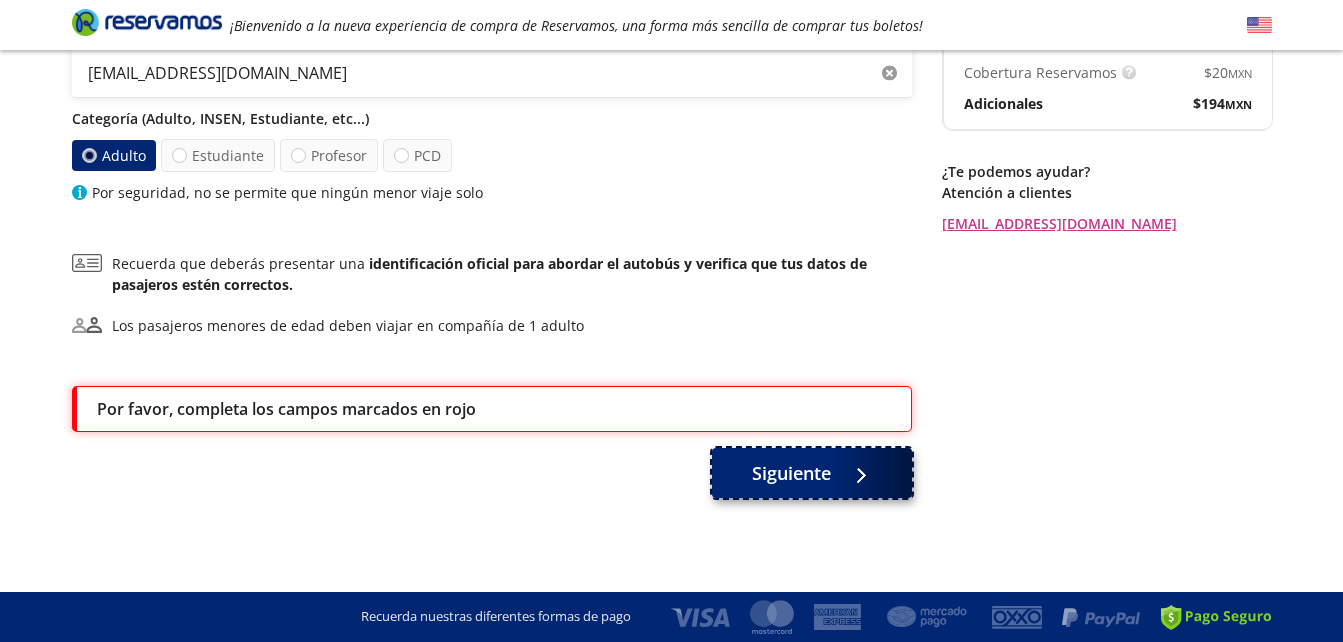 click at bounding box center (859, 473) 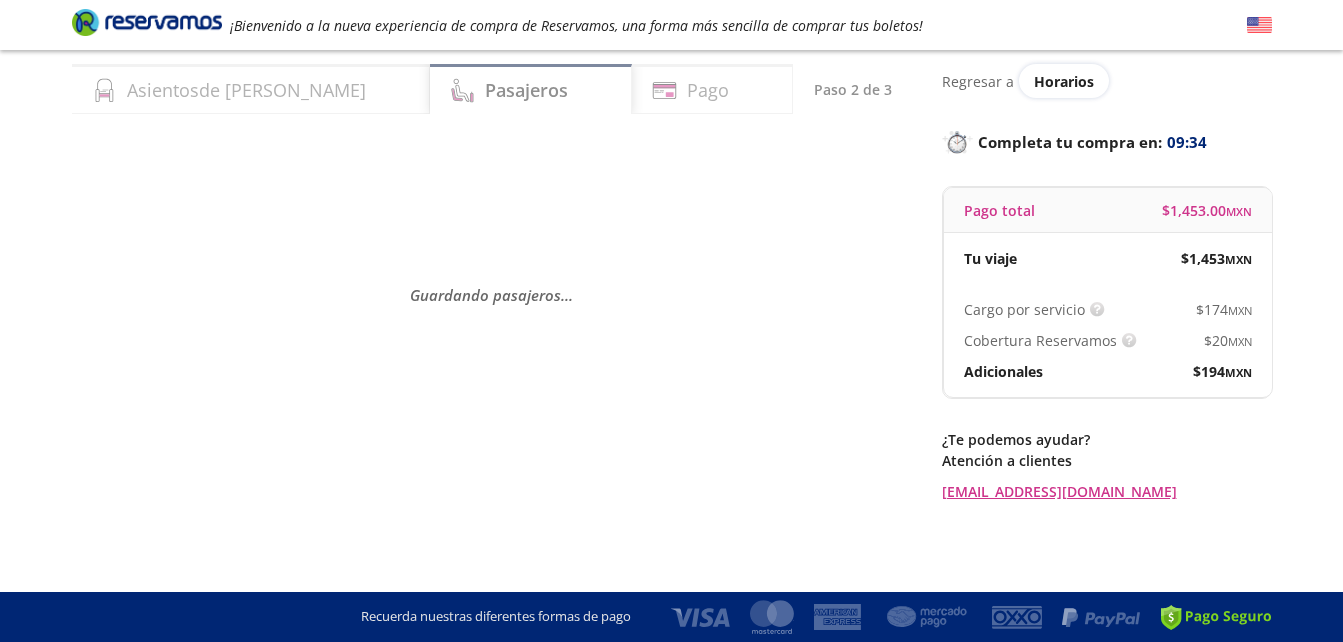 scroll, scrollTop: 0, scrollLeft: 0, axis: both 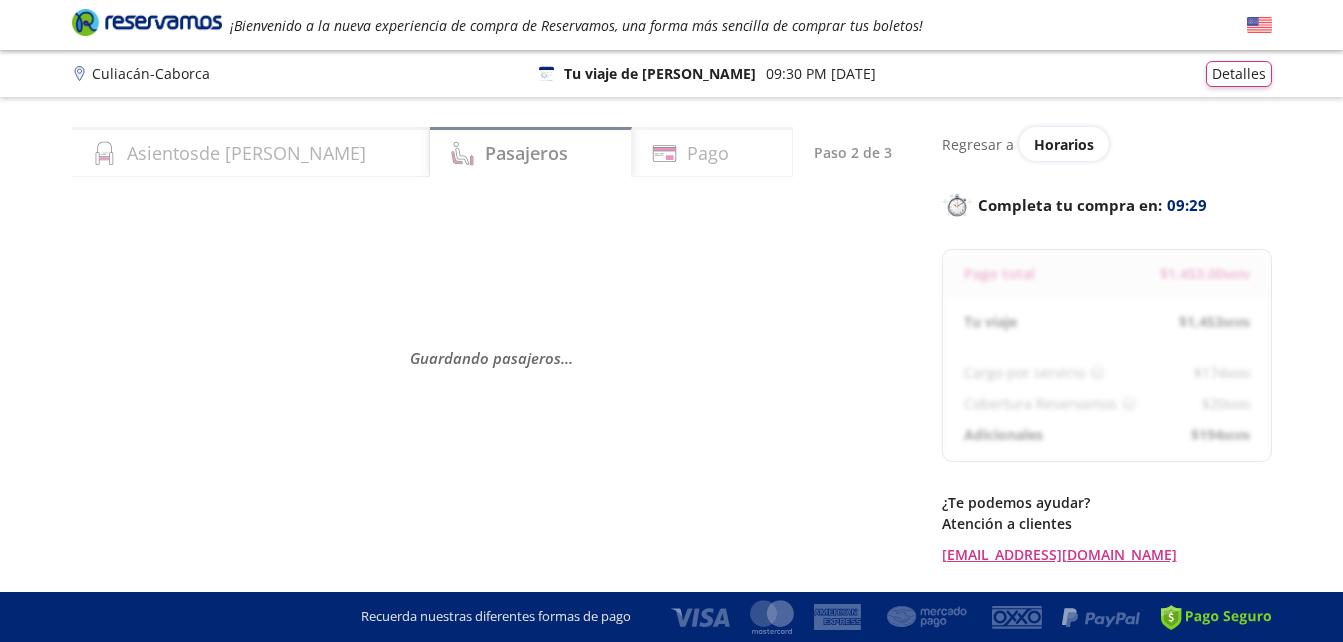 select on "MX" 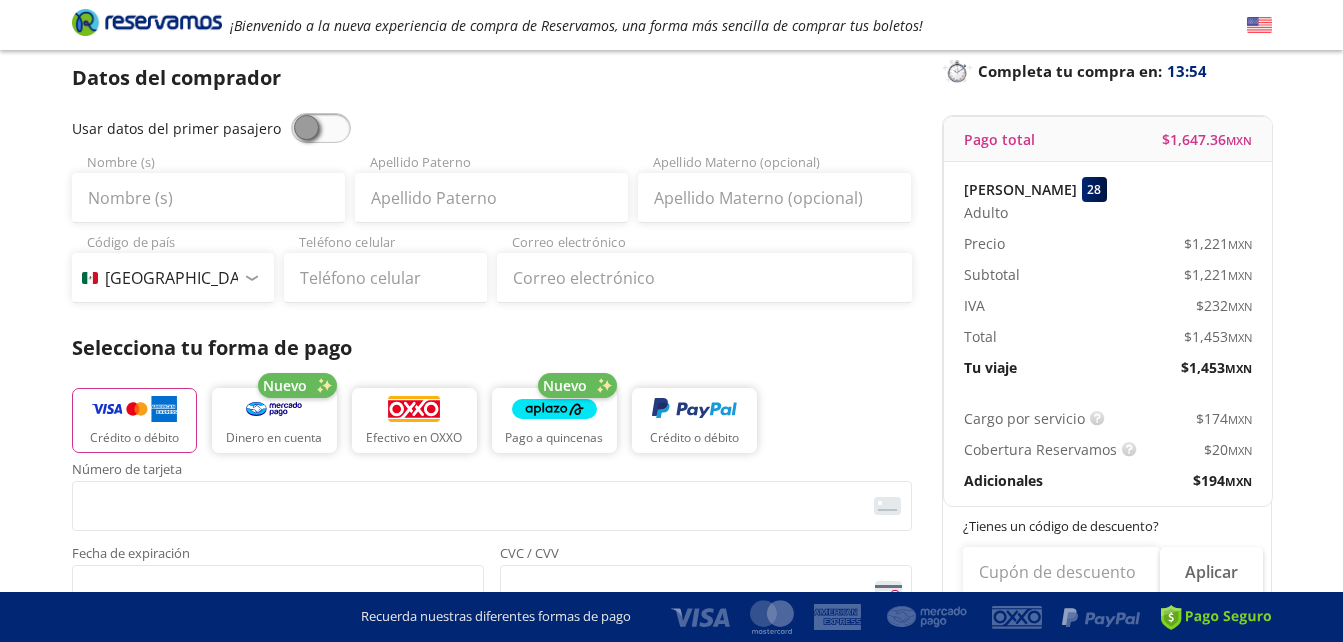 scroll, scrollTop: 0, scrollLeft: 0, axis: both 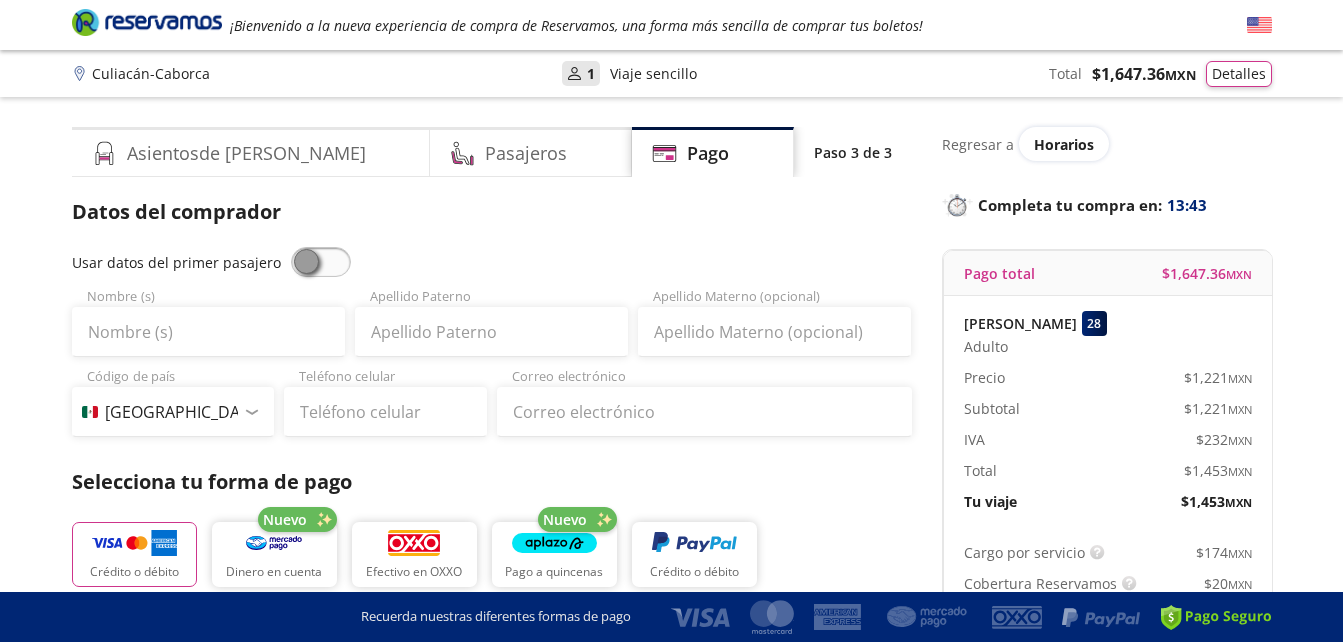 drag, startPoint x: 311, startPoint y: 263, endPoint x: 408, endPoint y: 257, distance: 97.18539 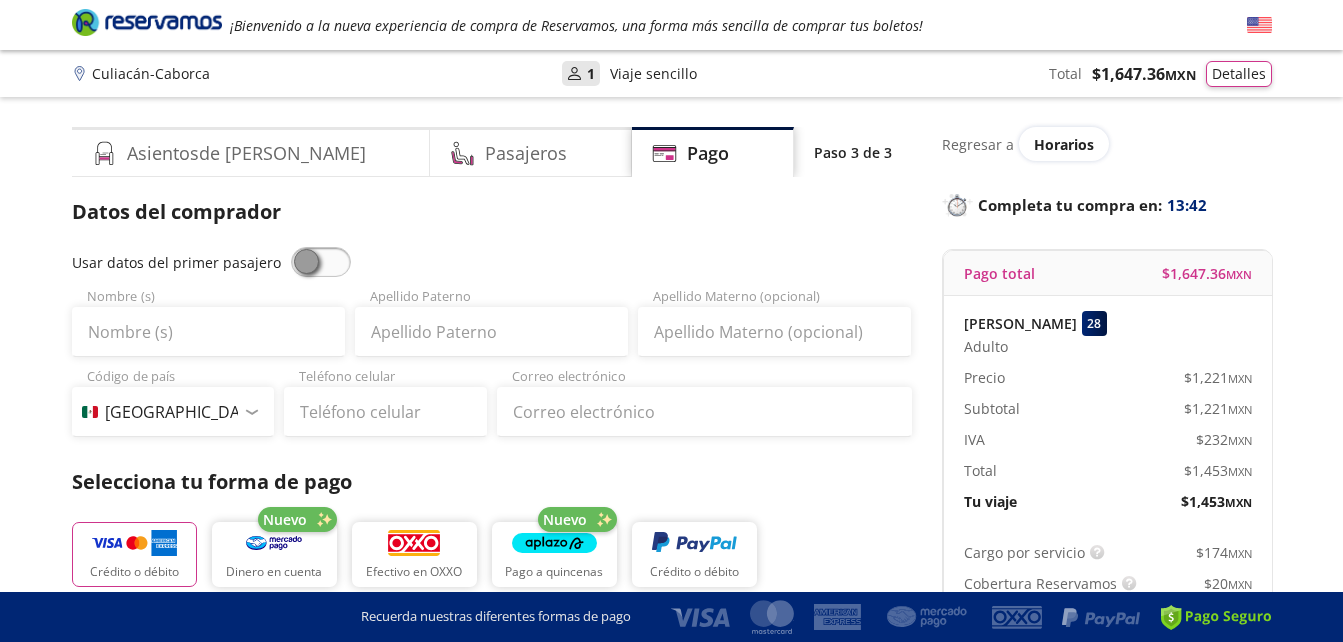 click at bounding box center [321, 262] 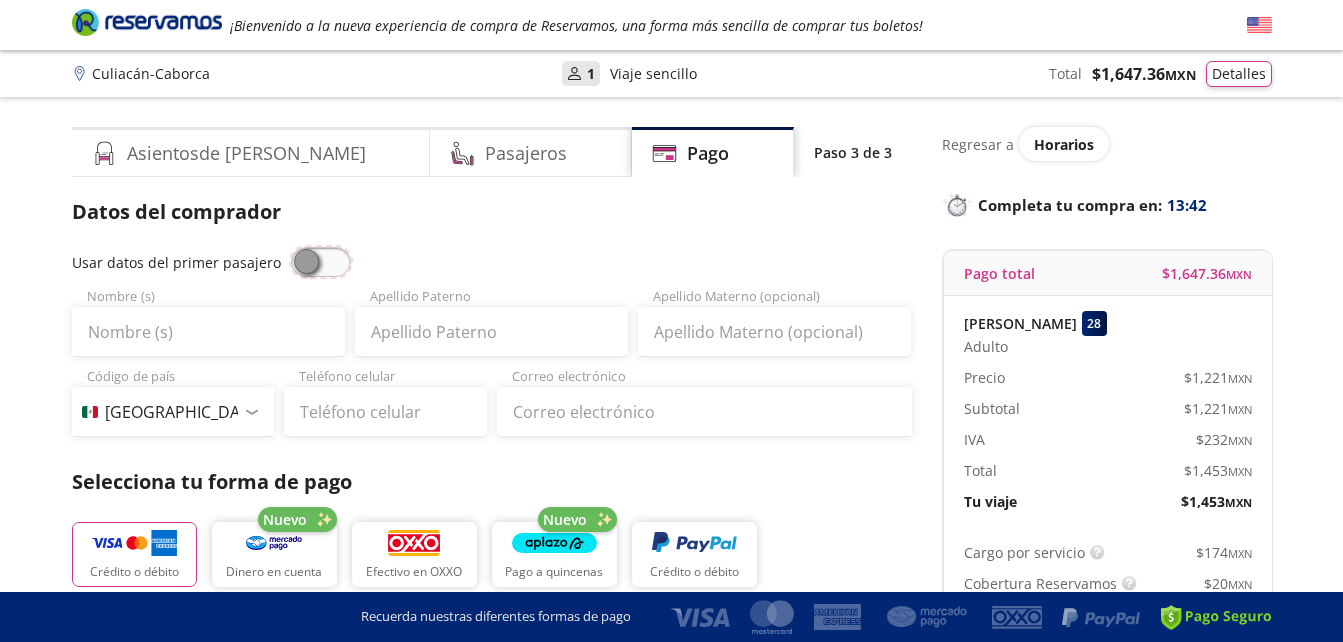 click at bounding box center (291, 247) 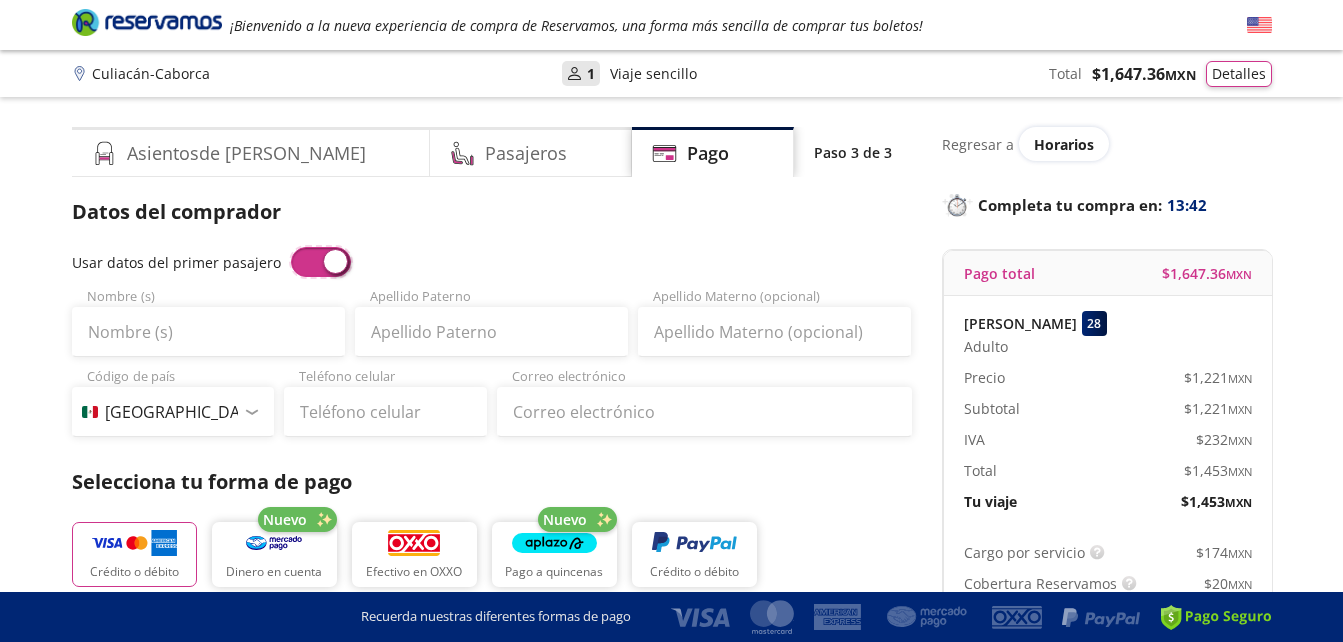 type on "[PERSON_NAME]" 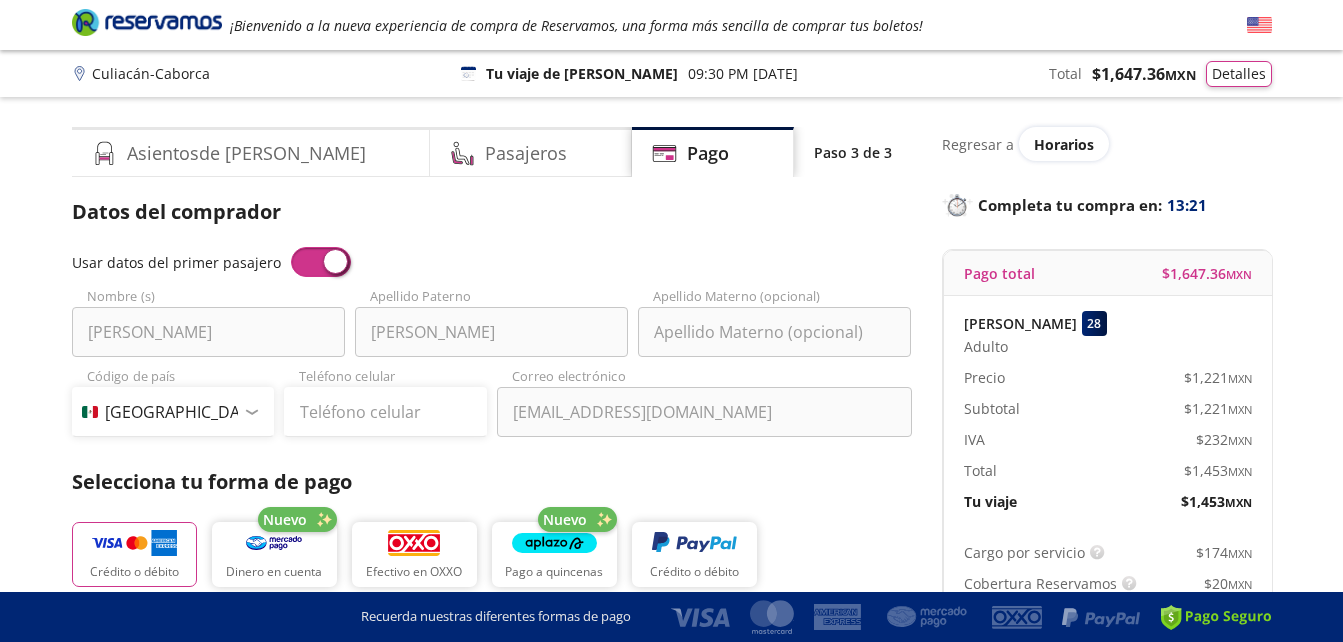 click at bounding box center [251, 412] 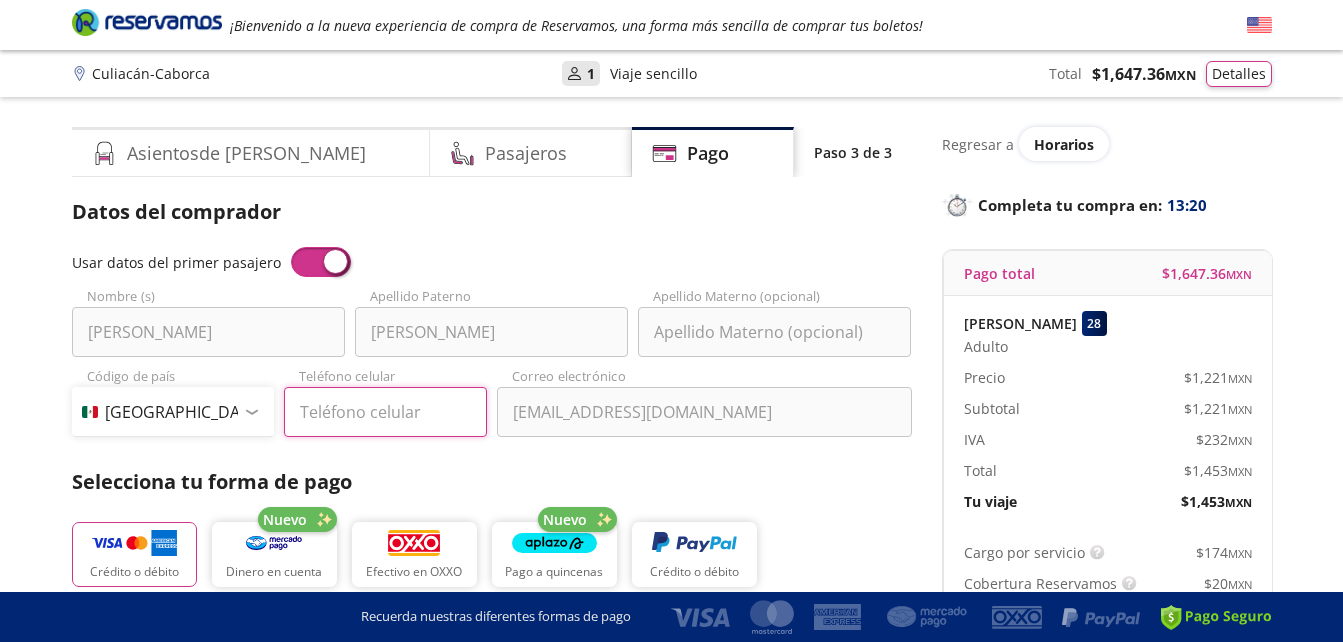 click on "Teléfono celular" at bounding box center [385, 412] 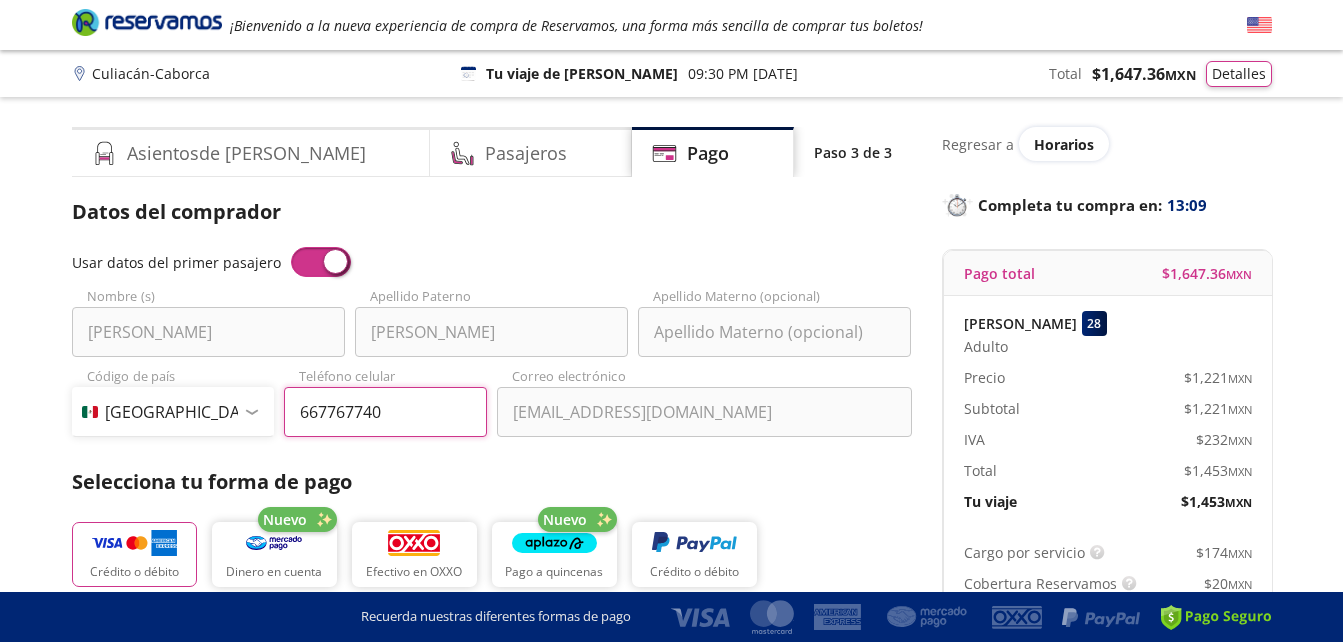 type on "[PHONE_NUMBER]" 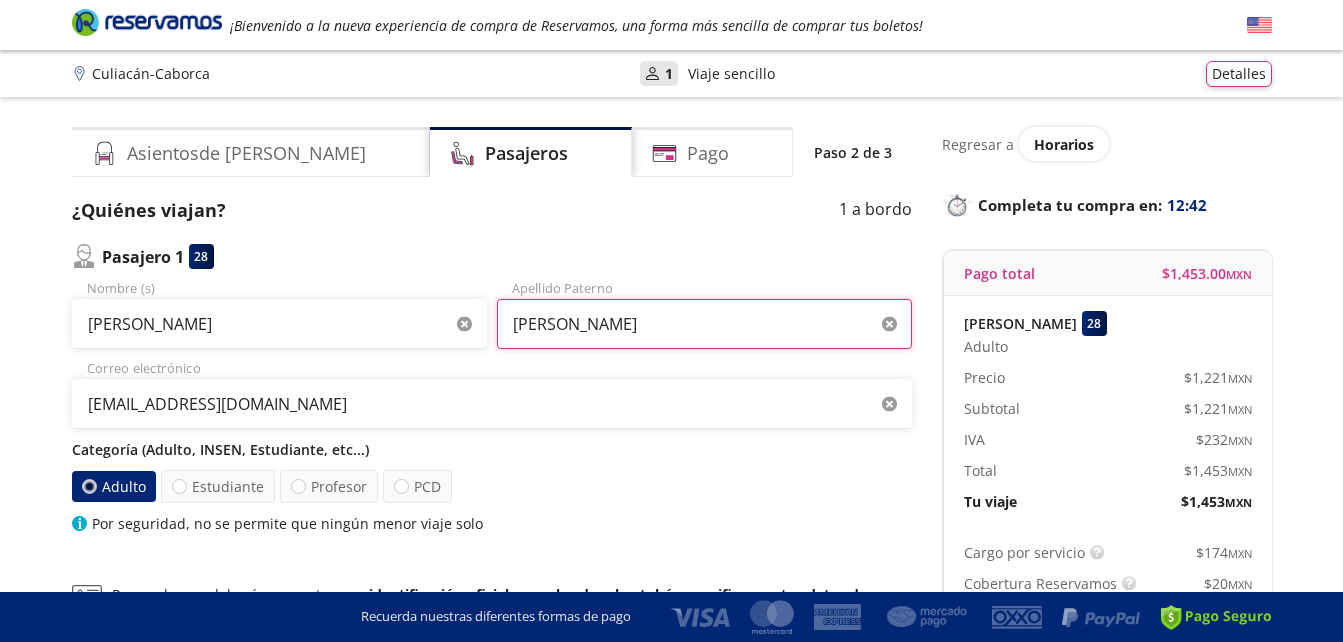 click on "[PERSON_NAME]" at bounding box center (704, 324) 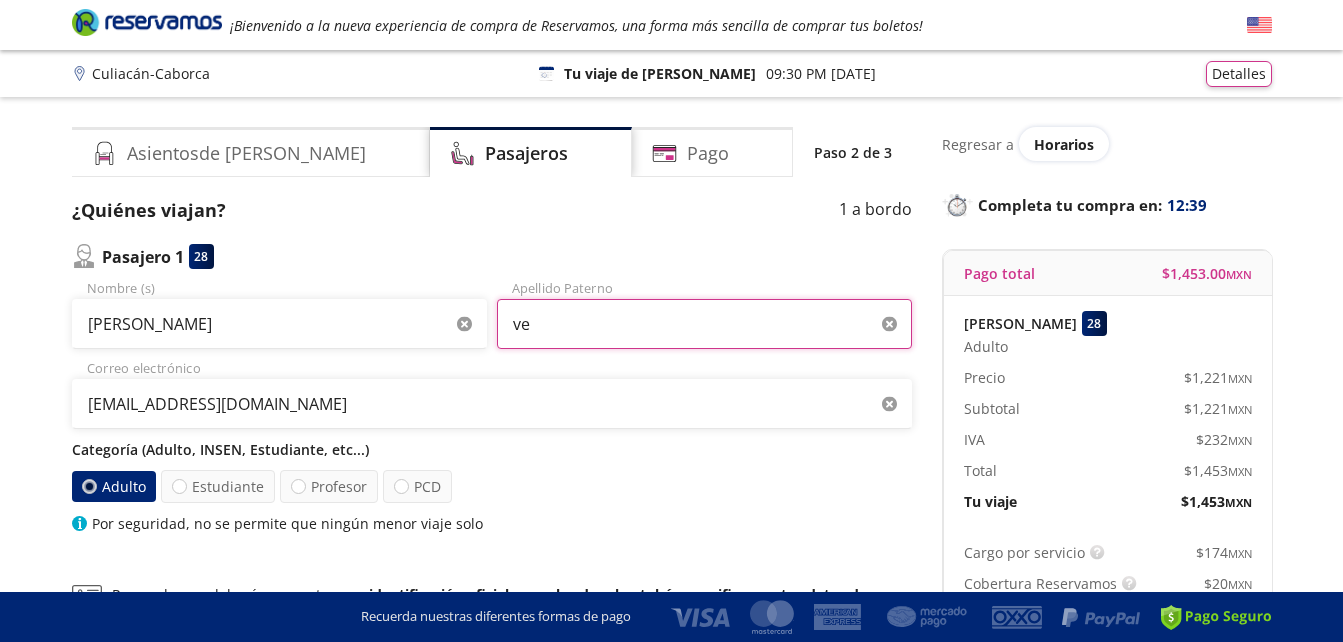 type on "v" 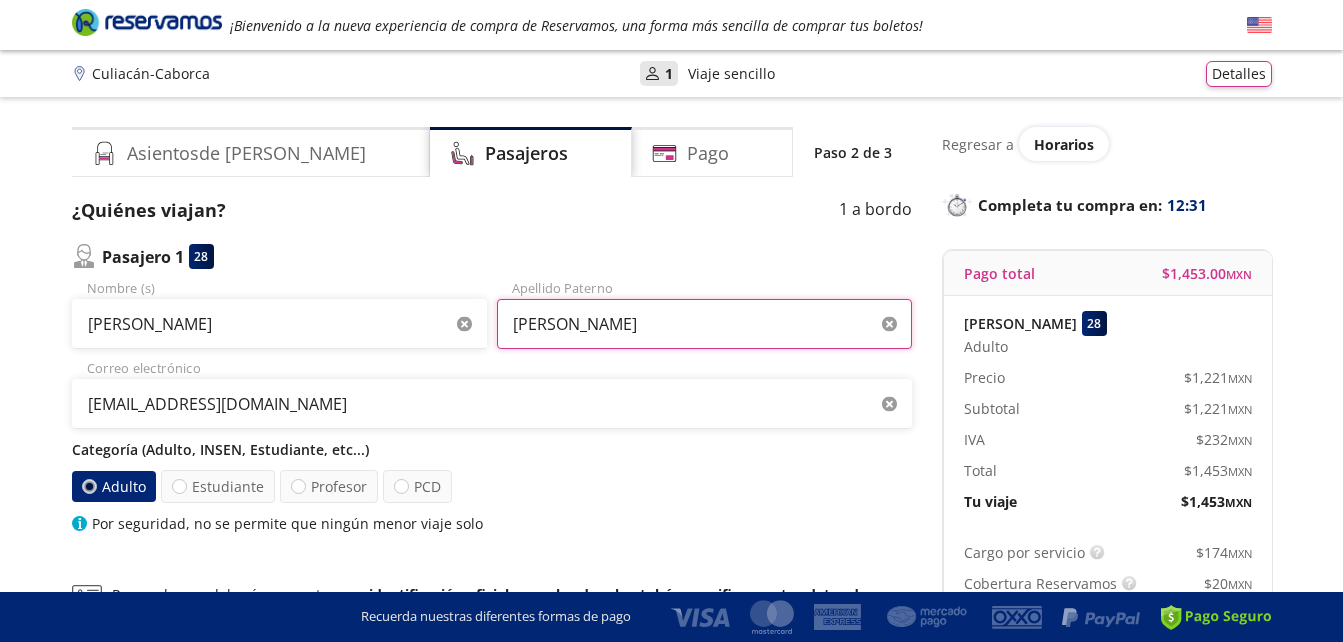 type on "[PERSON_NAME]" 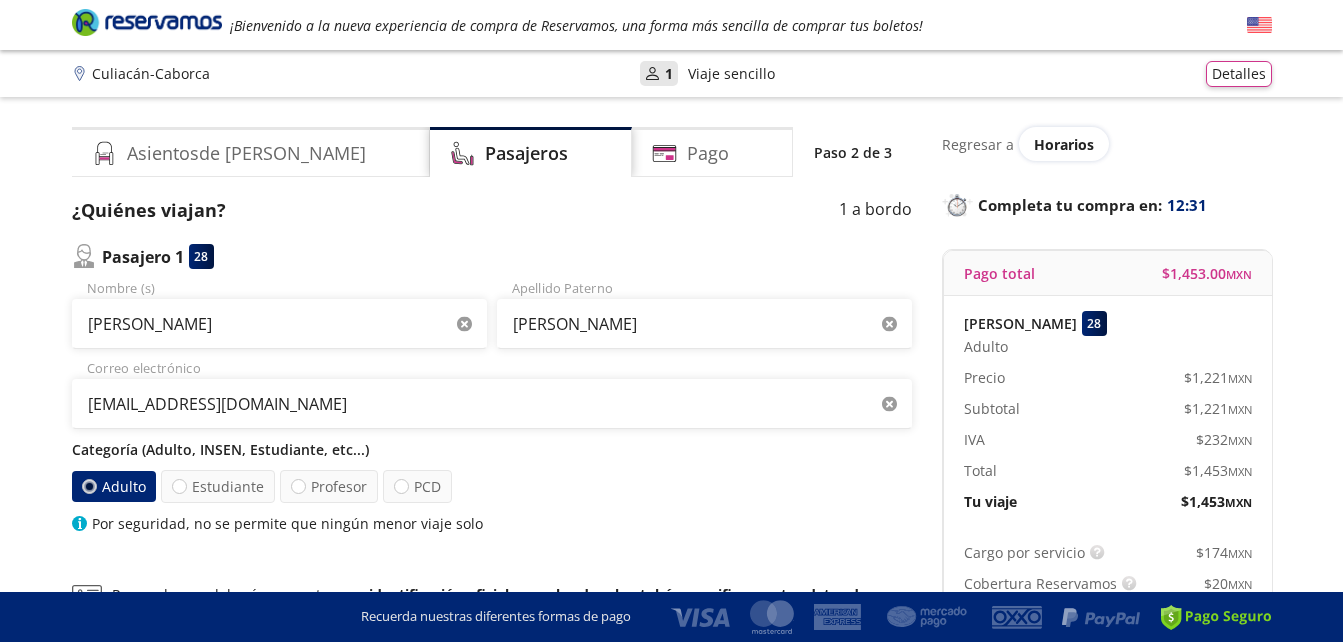 click on "Pasajero 1 28" at bounding box center (492, 256) 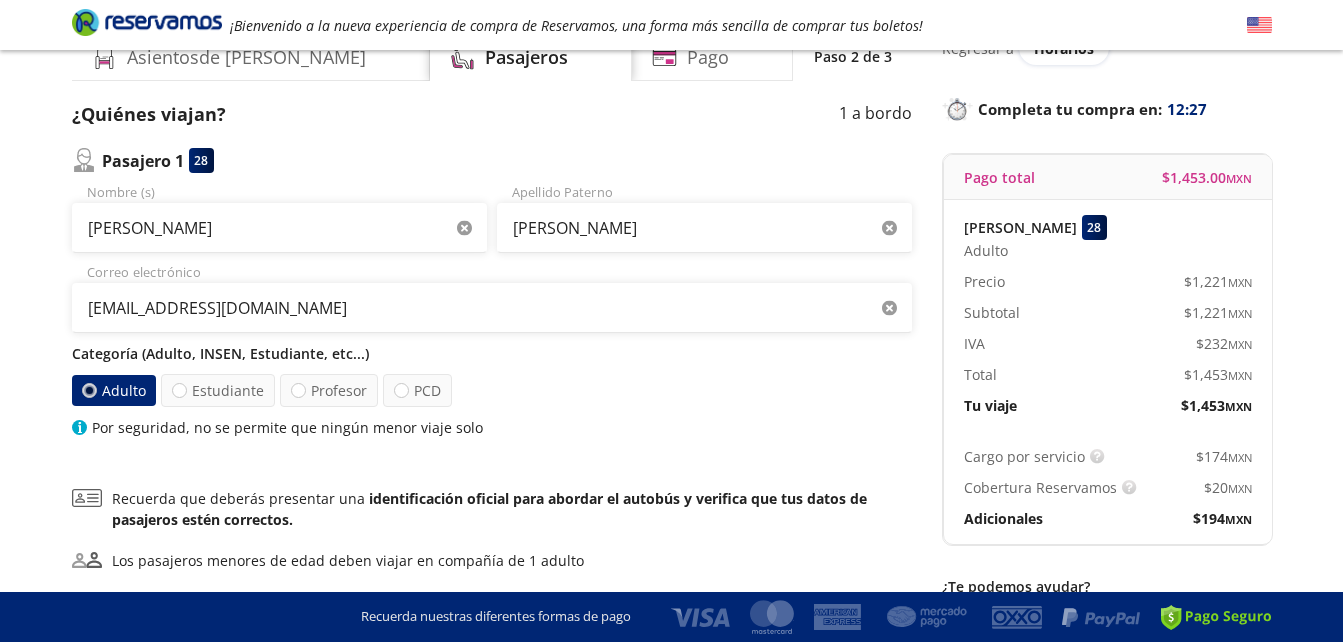 scroll, scrollTop: 0, scrollLeft: 0, axis: both 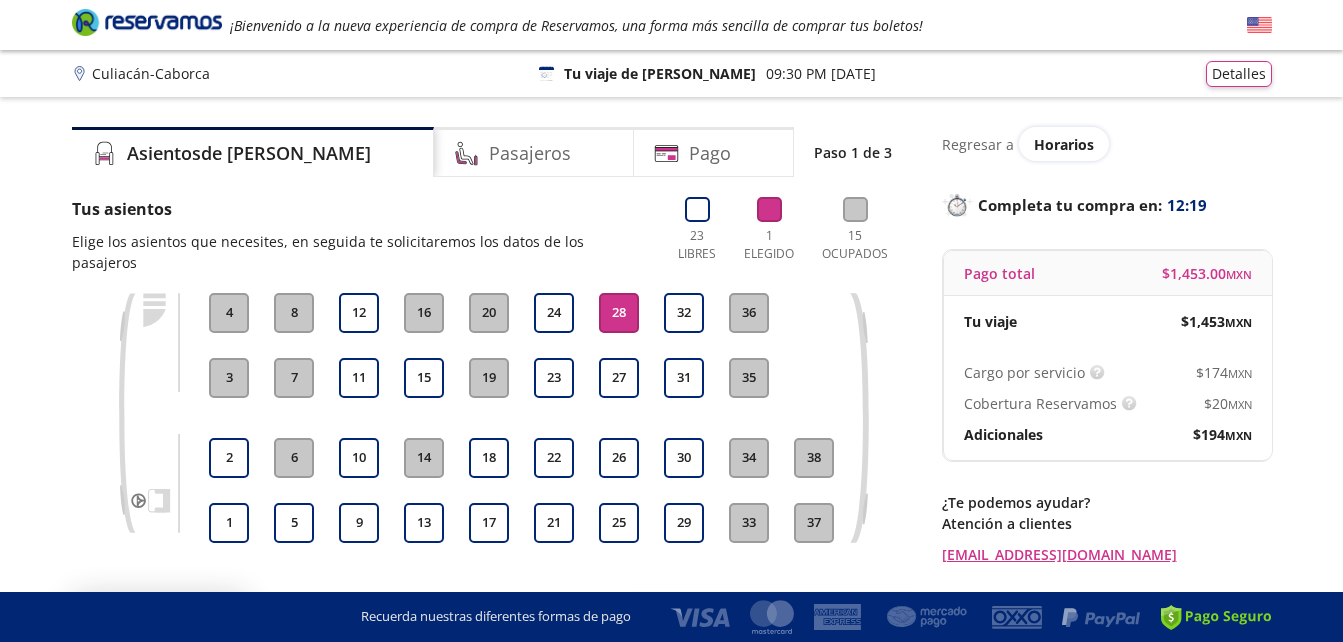 click on "28" at bounding box center [619, 313] 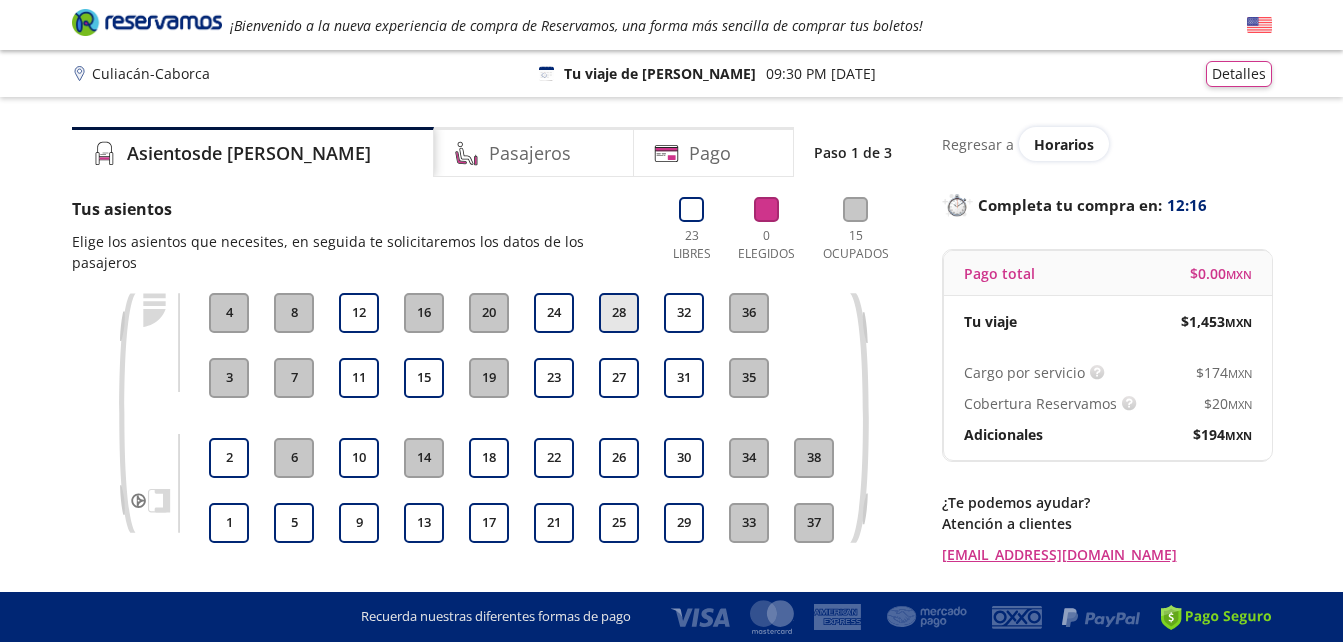 click on "28" at bounding box center (619, 313) 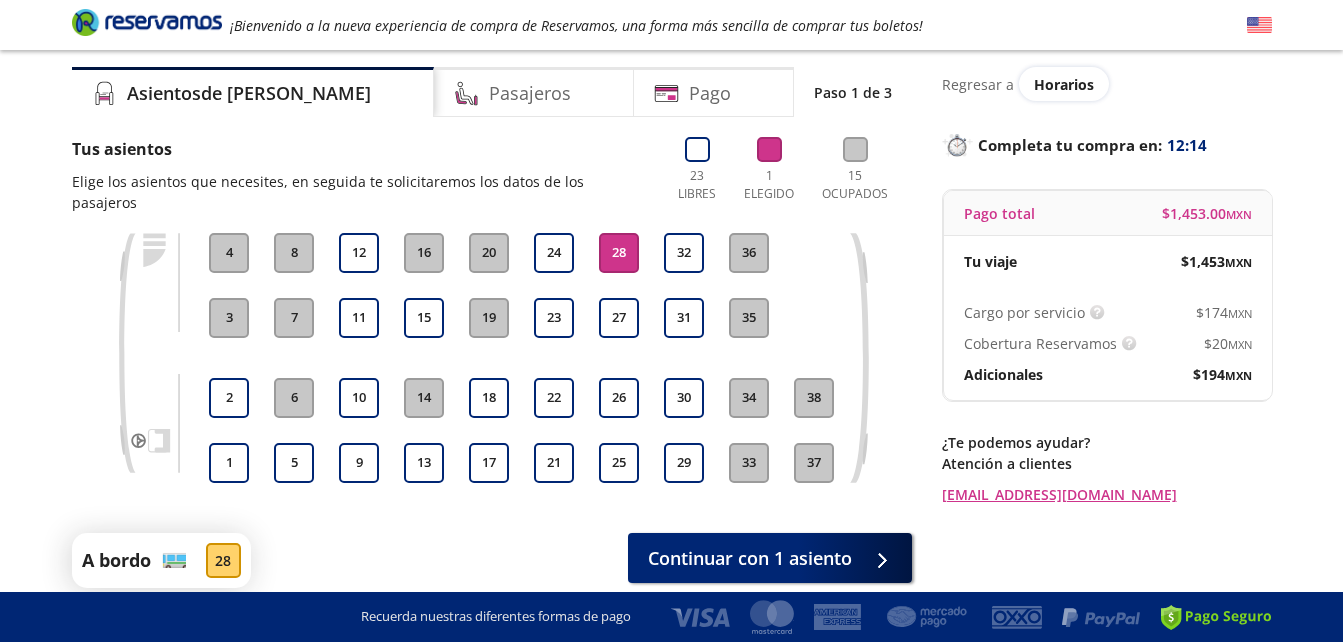 scroll, scrollTop: 125, scrollLeft: 0, axis: vertical 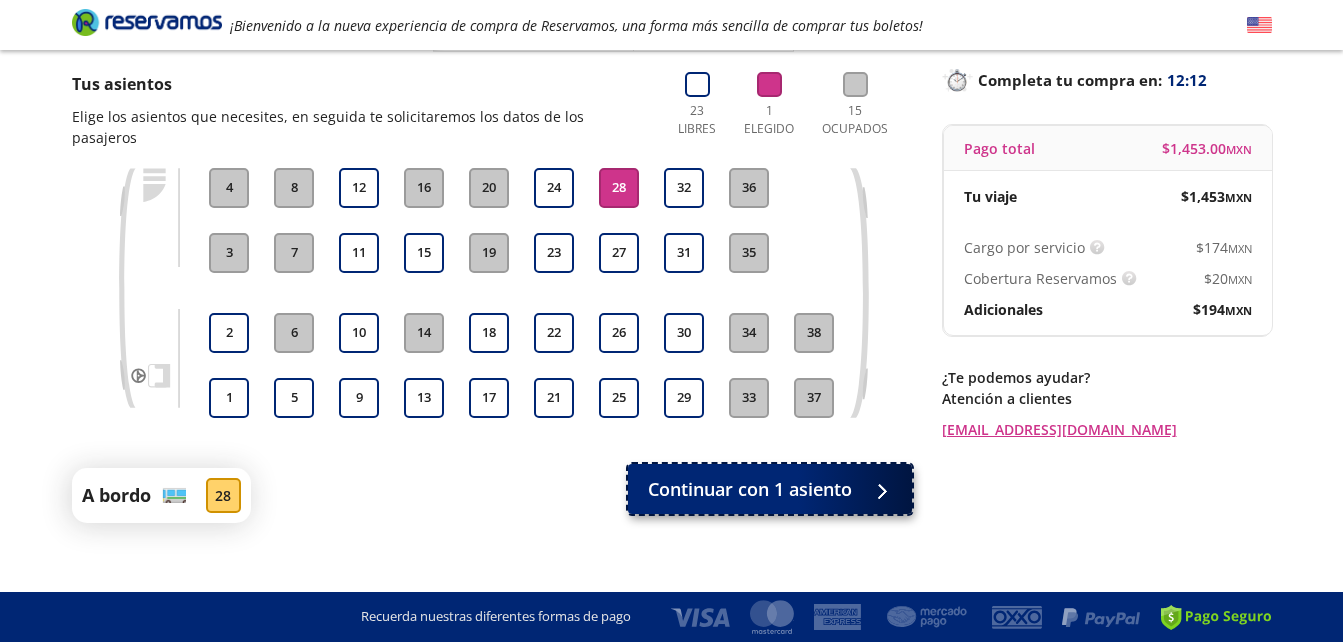 click on "Continuar con 1 asiento" at bounding box center [750, 489] 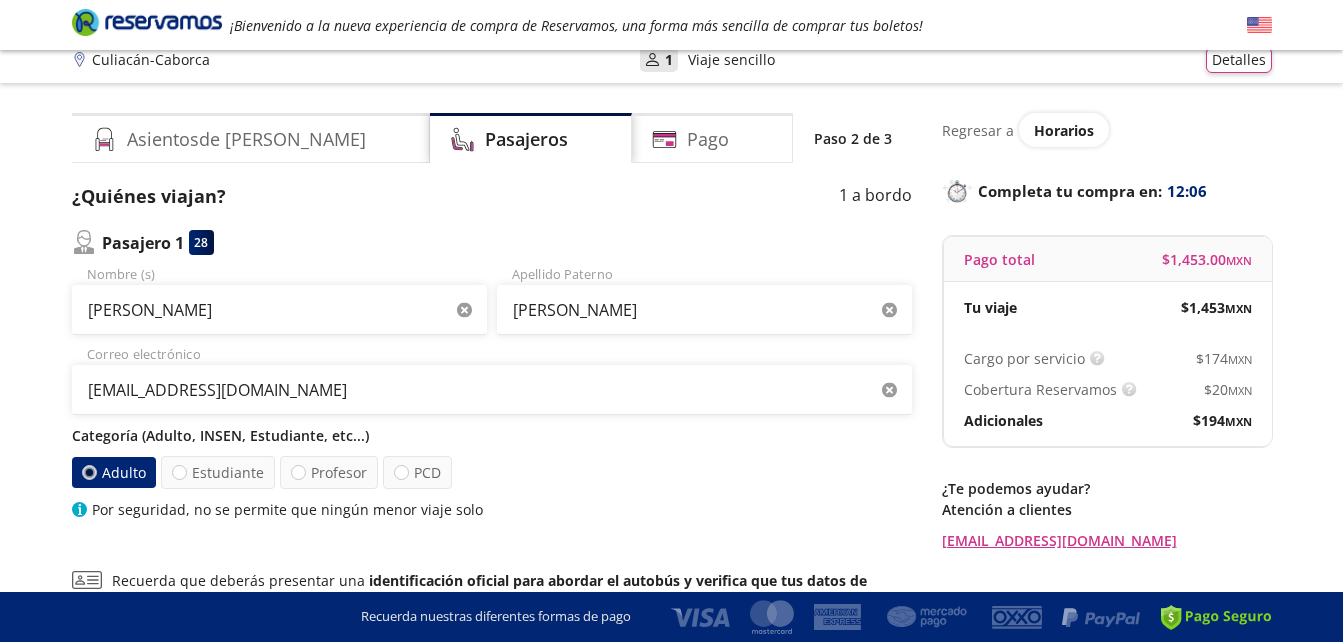 scroll, scrollTop: 0, scrollLeft: 0, axis: both 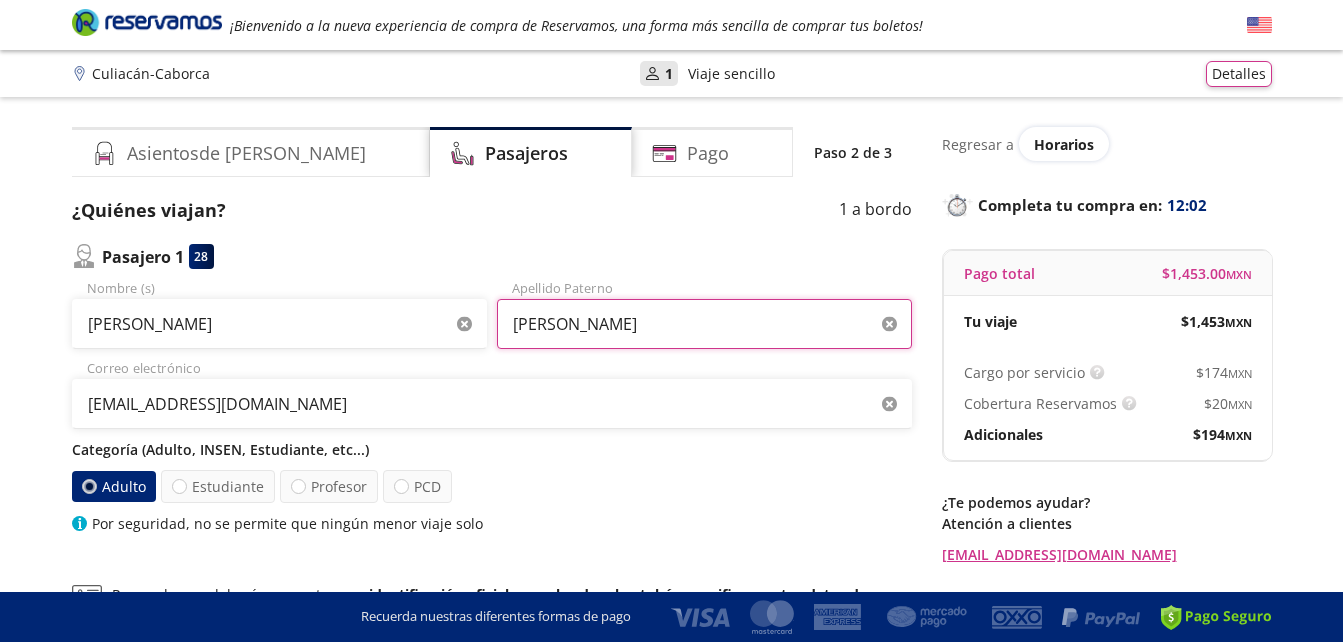 click on "[PERSON_NAME]" at bounding box center [704, 324] 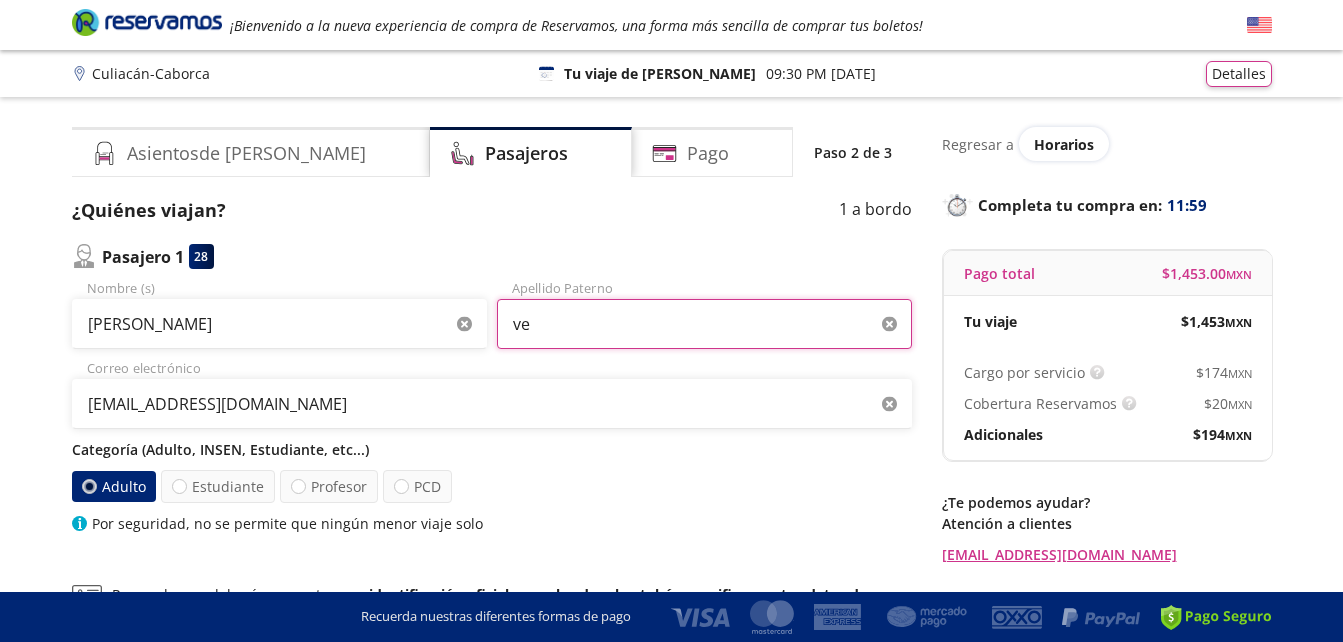 type on "v" 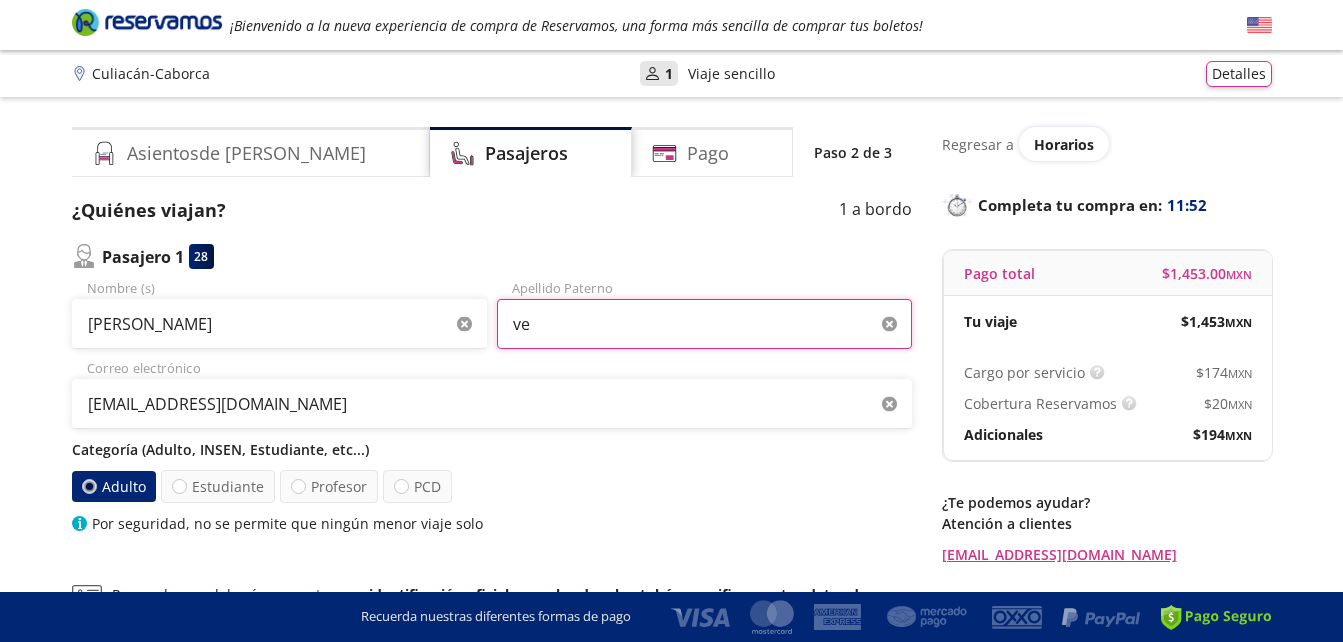 type on "v" 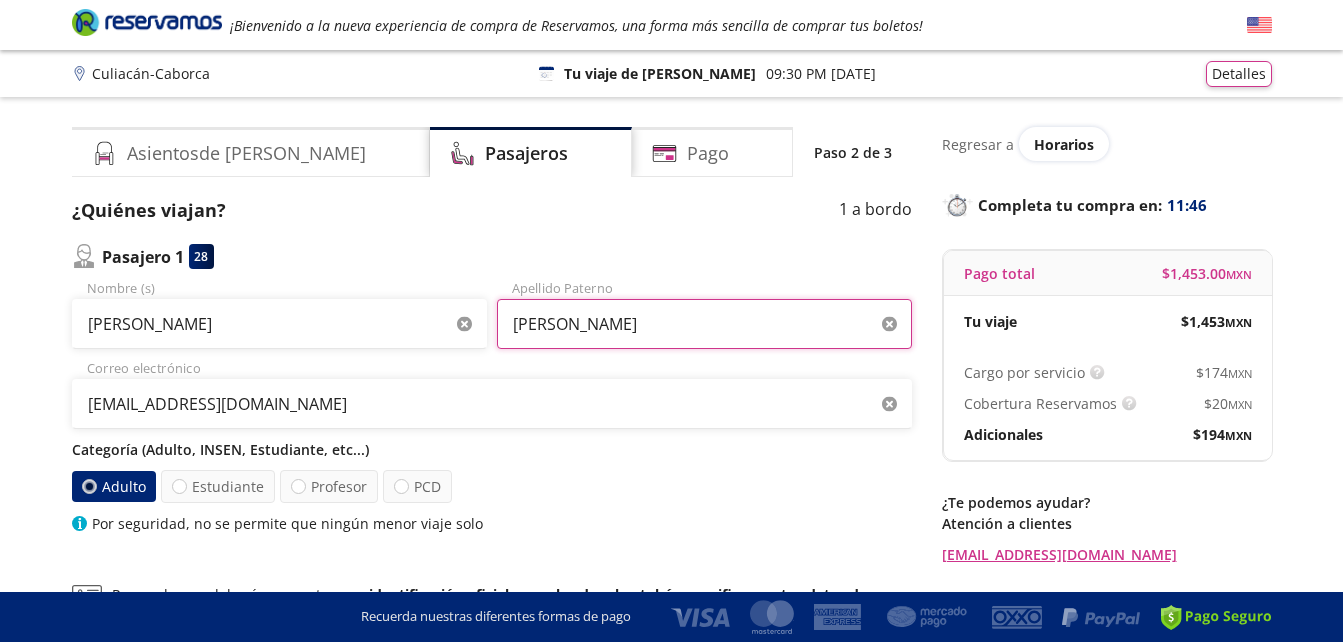 type on "[PERSON_NAME]" 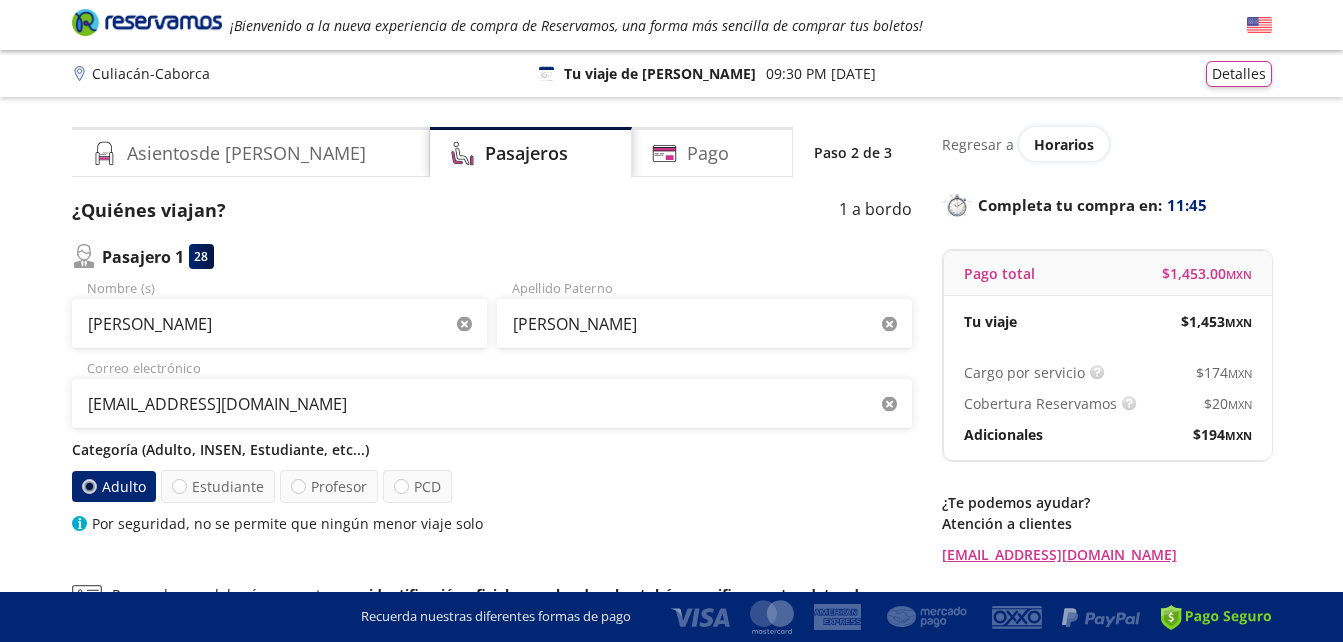click on "¿Quiénes viajan? 1 a bordo Pasajero 1 28 [PERSON_NAME] (s) [PERSON_NAME] Apellido Paterno [EMAIL_ADDRESS][DOMAIN_NAME] Correo electrónico Categoría (Adulto, INSEN, Estudiante, etc...) Adulto Estudiante Profesor PCD Por seguridad, no se permite que ningún menor viaje solo" at bounding box center [492, 365] 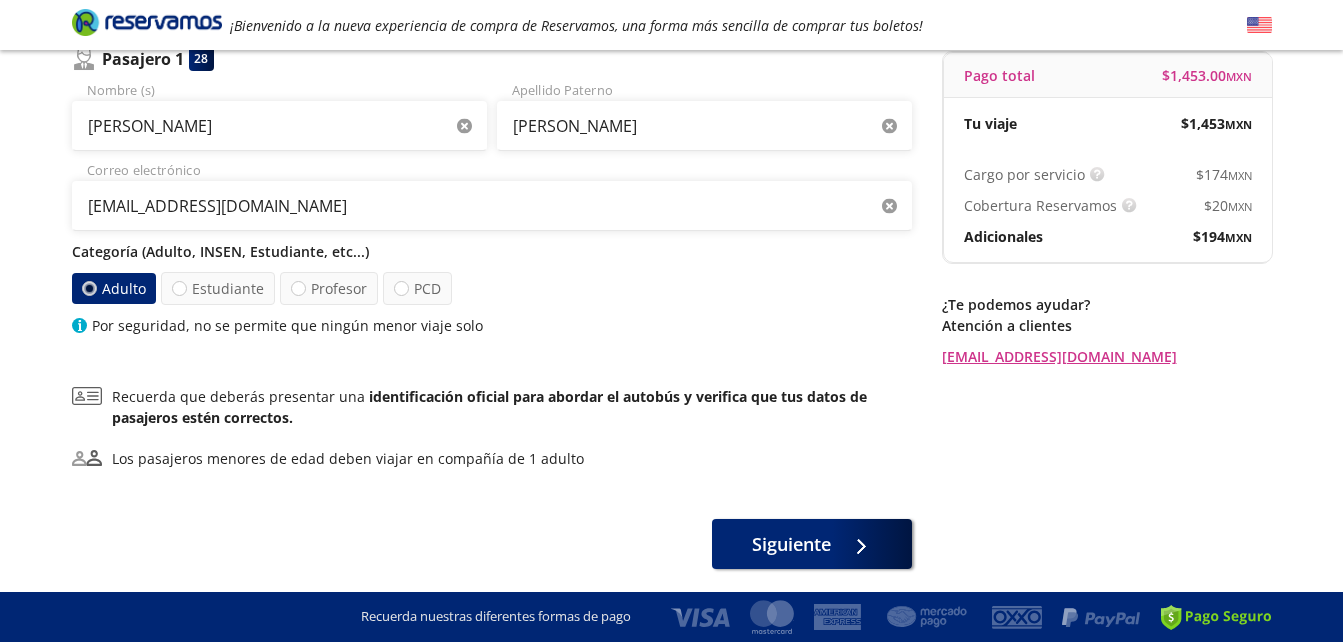 scroll, scrollTop: 200, scrollLeft: 0, axis: vertical 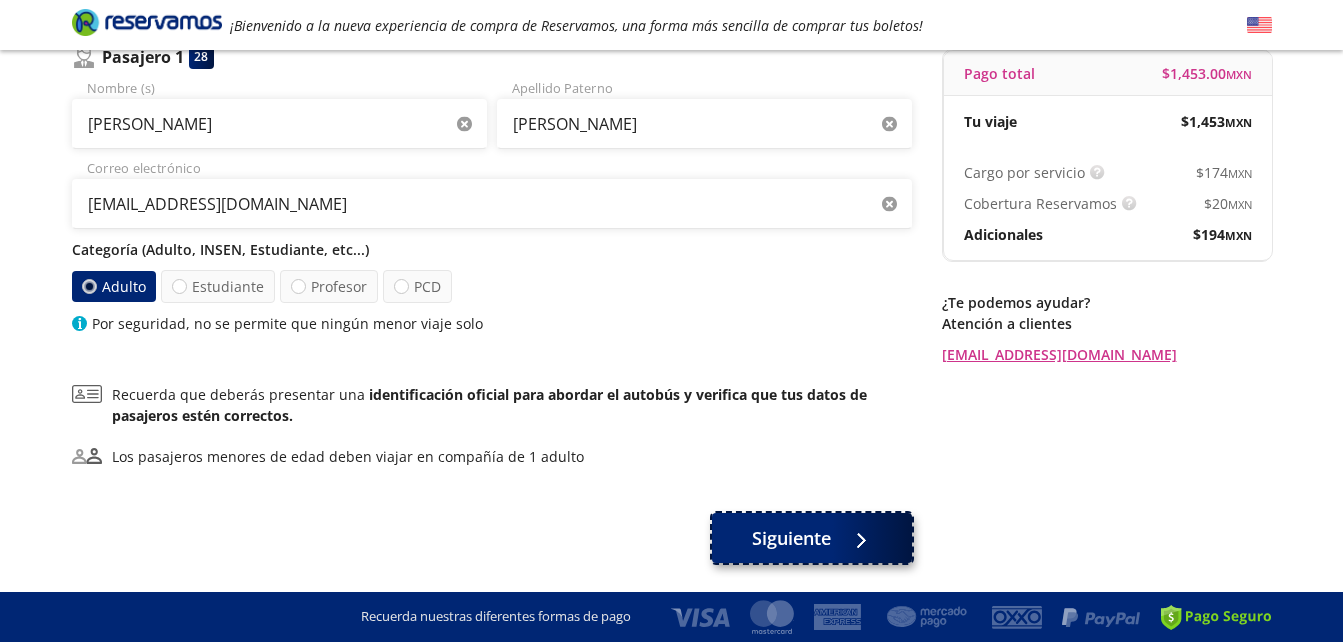 click at bounding box center (856, 538) 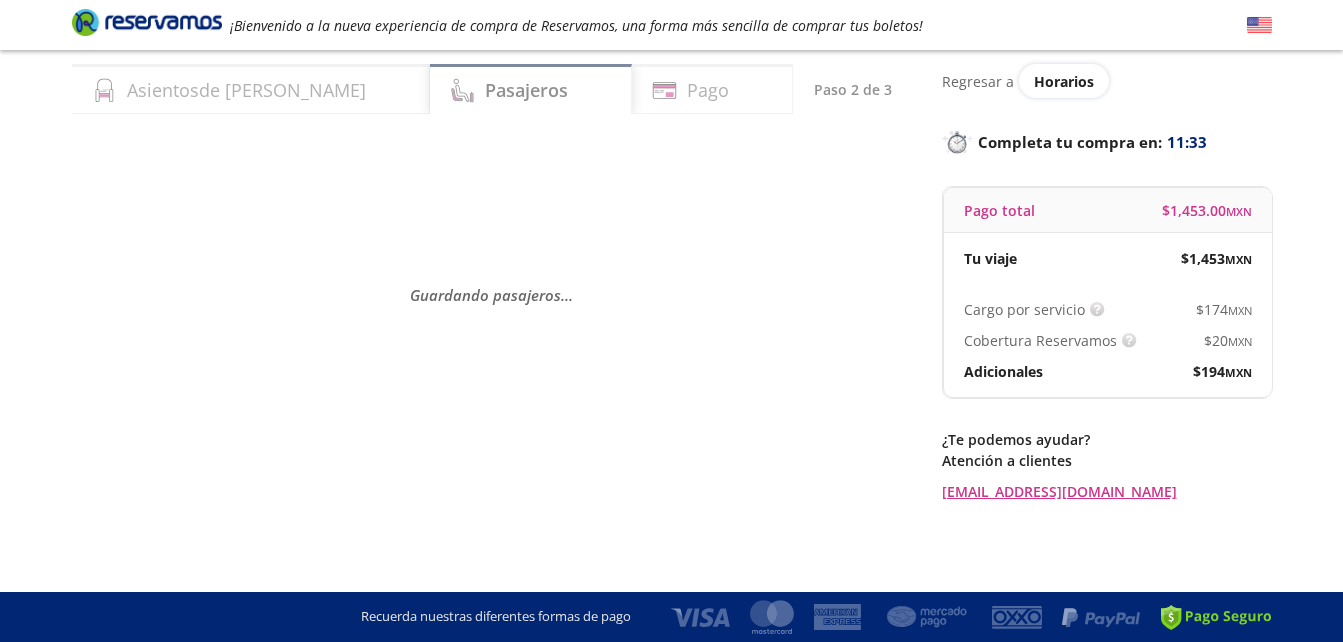 scroll, scrollTop: 0, scrollLeft: 0, axis: both 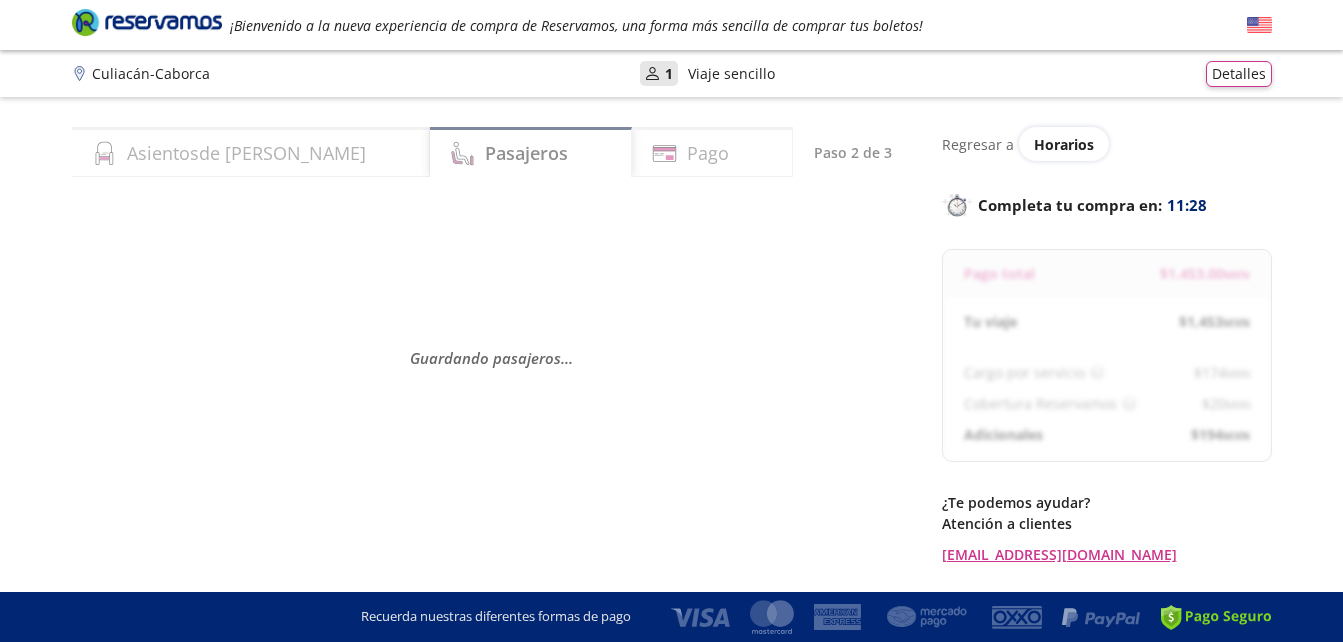 select on "MX" 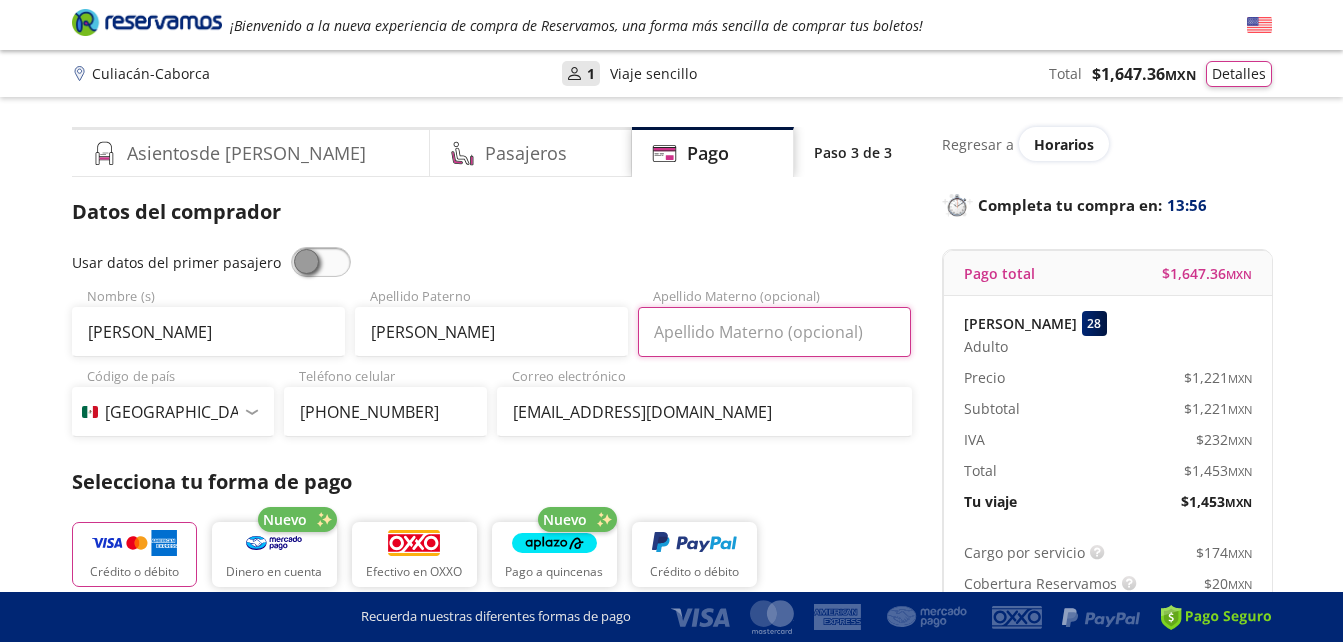 click on "Apellido Materno (opcional)" at bounding box center (774, 332) 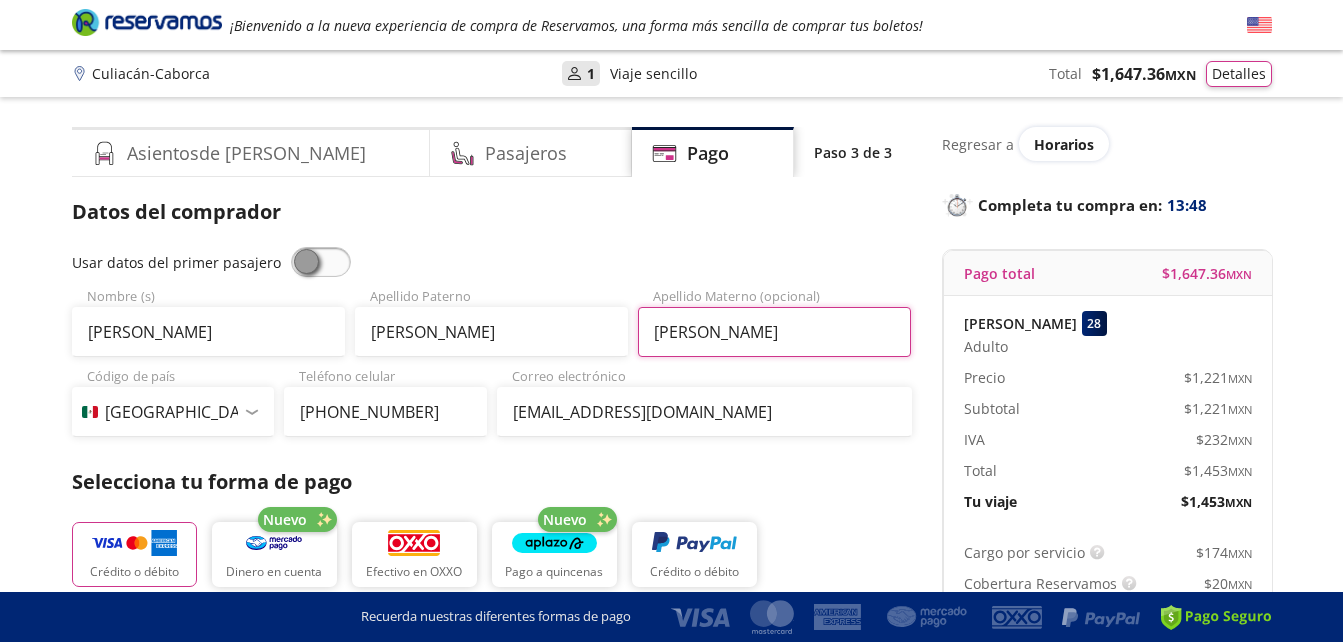 type on "[PERSON_NAME]" 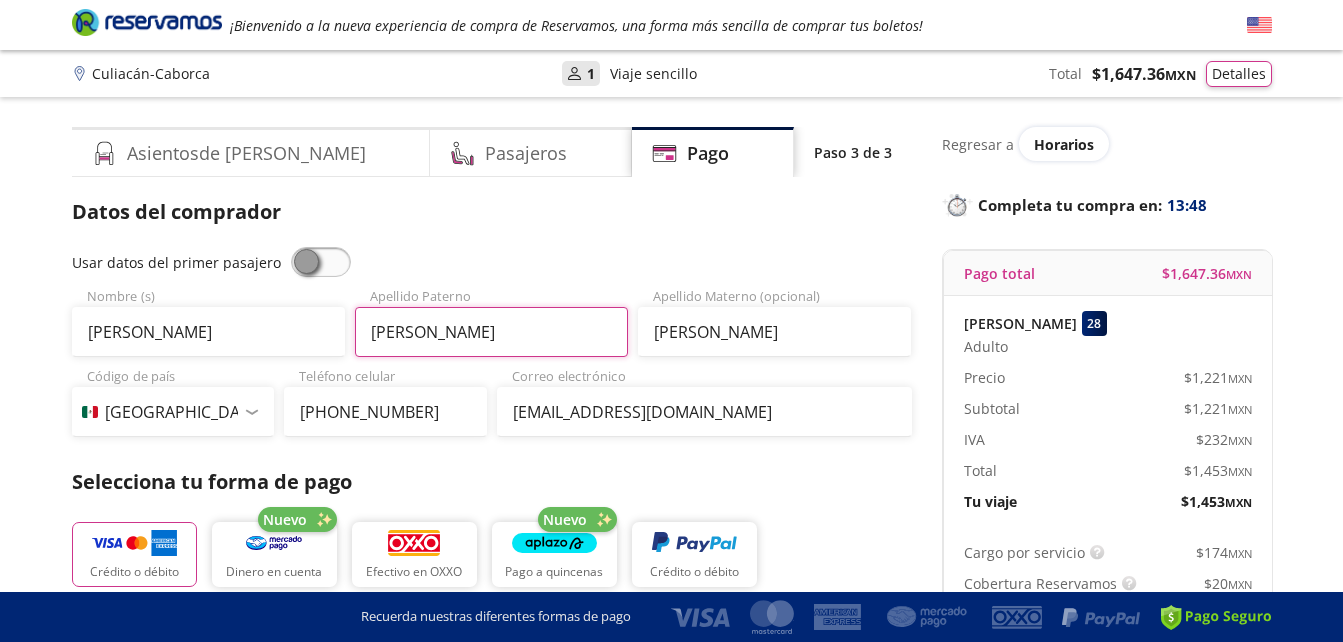 click on "[PERSON_NAME]" at bounding box center (491, 332) 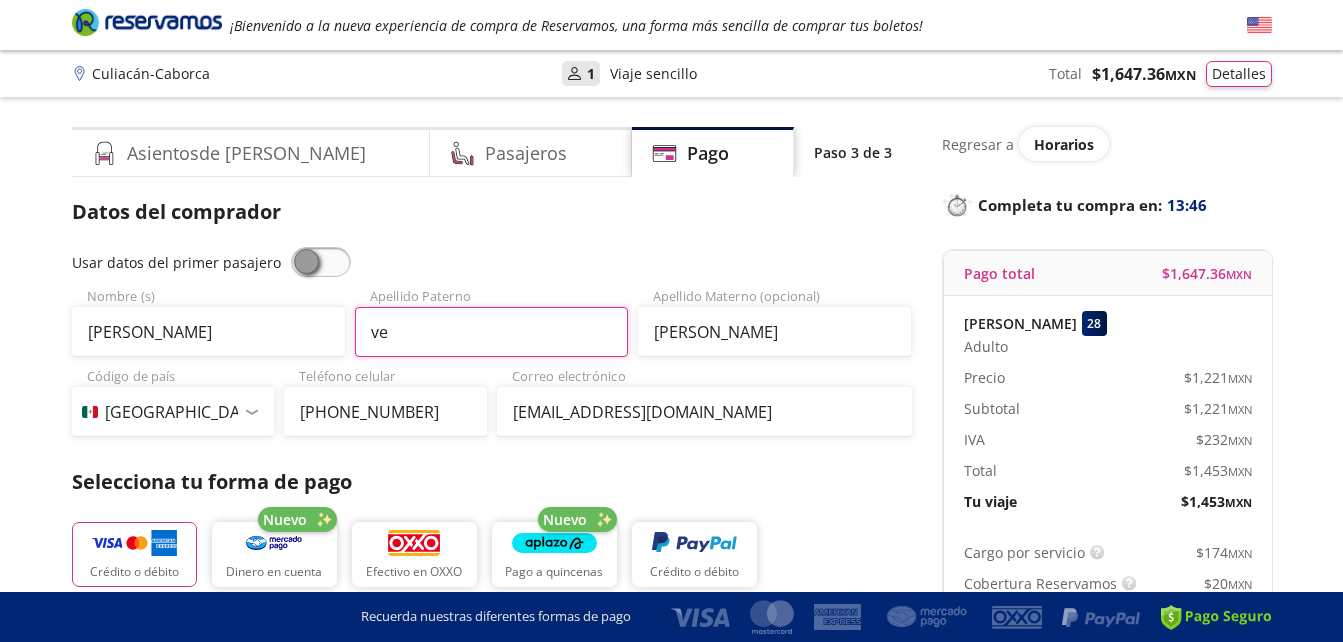 type on "v" 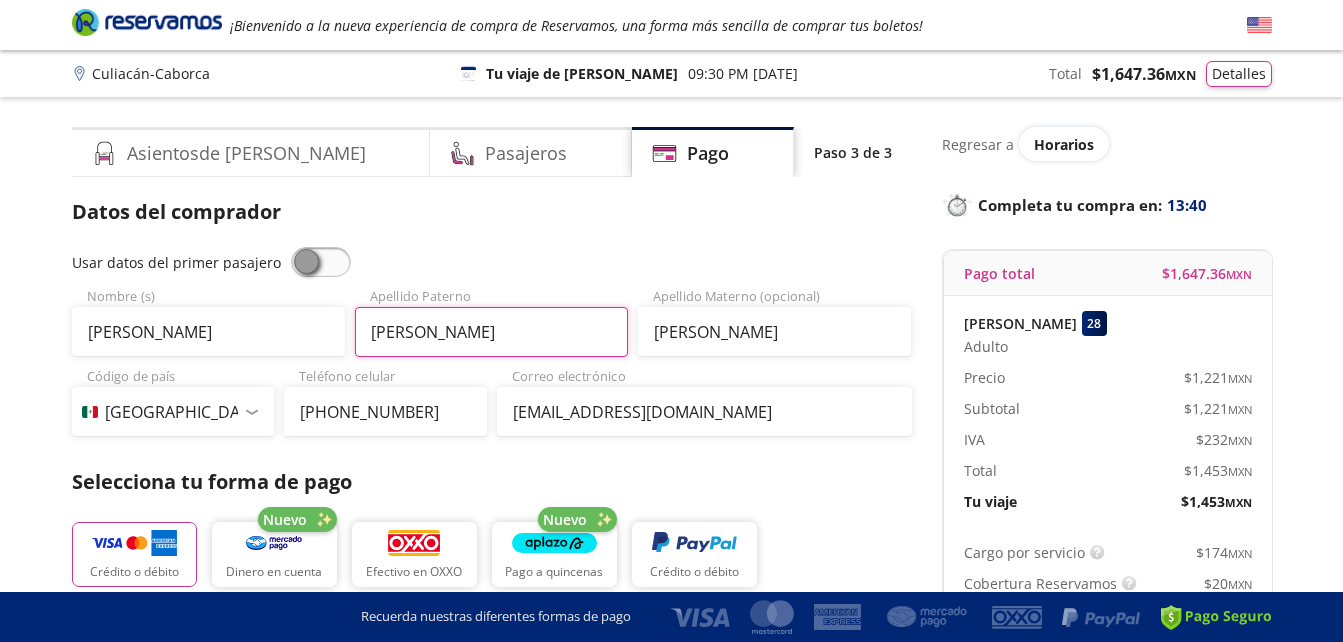 type on "[PERSON_NAME]" 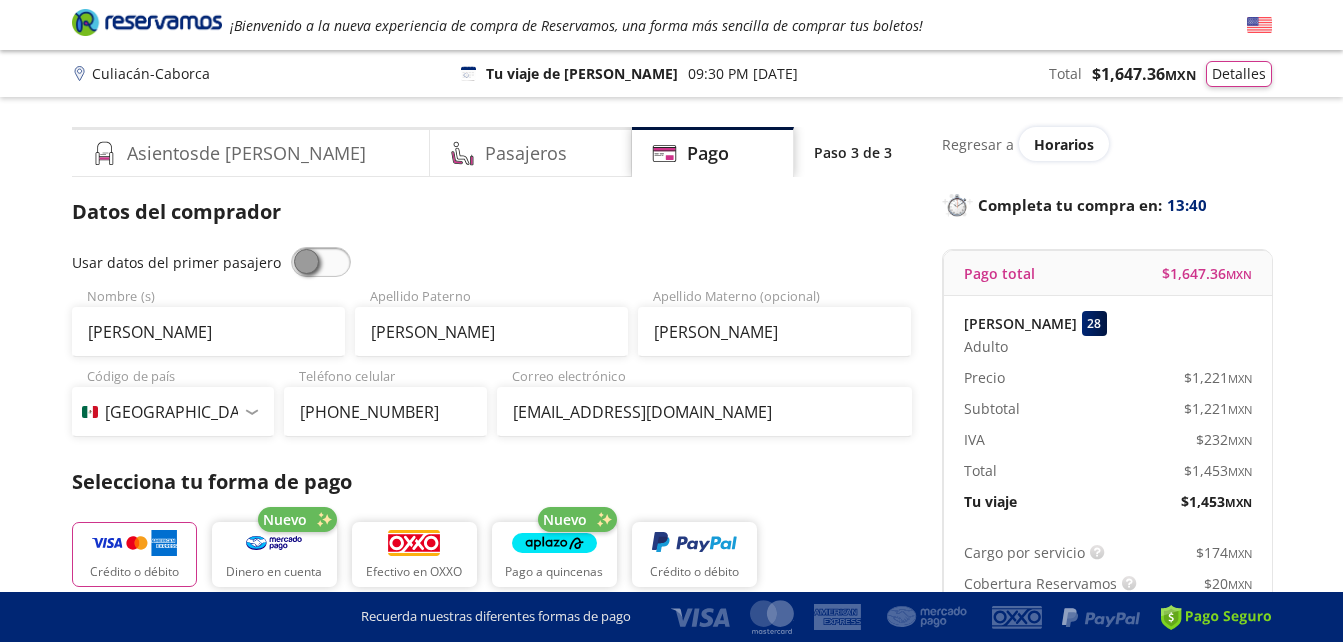 click on "Datos del comprador Usar datos del primer pasajero [PERSON_NAME] Nombre (s) [PERSON_NAME] Apellido Paterno [PERSON_NAME] Apellido Materno (opcional) Código de país [GEOGRAPHIC_DATA] +1 [GEOGRAPHIC_DATA] +52 [GEOGRAPHIC_DATA] +57 [GEOGRAPHIC_DATA] +55 [GEOGRAPHIC_DATA] +93 [GEOGRAPHIC_DATA] +355 [GEOGRAPHIC_DATA] +49 [GEOGRAPHIC_DATA] +376 [GEOGRAPHIC_DATA] +244 [GEOGRAPHIC_DATA] +1 [GEOGRAPHIC_DATA] +1 [GEOGRAPHIC_DATA] +966 [GEOGRAPHIC_DATA] +213 [GEOGRAPHIC_DATA] +54 [GEOGRAPHIC_DATA] +374 [GEOGRAPHIC_DATA] +297 [GEOGRAPHIC_DATA] +61 [GEOGRAPHIC_DATA] +43 [GEOGRAPHIC_DATA] +994 [GEOGRAPHIC_DATA] +1 [GEOGRAPHIC_DATA] +880 [GEOGRAPHIC_DATA] +1 [GEOGRAPHIC_DATA] +973 [GEOGRAPHIC_DATA] +32 [GEOGRAPHIC_DATA] +501 [GEOGRAPHIC_DATA] +229 [GEOGRAPHIC_DATA] +1 [GEOGRAPHIC_DATA] +375 [GEOGRAPHIC_DATA] +95 [GEOGRAPHIC_DATA] +591 [GEOGRAPHIC_DATA] +387 Botsuana +267 [GEOGRAPHIC_DATA] +673 [GEOGRAPHIC_DATA] +359 [GEOGRAPHIC_DATA] +226 [GEOGRAPHIC_DATA] +257 [GEOGRAPHIC_DATA] +975 [GEOGRAPHIC_DATA] +238 [GEOGRAPHIC_DATA] +855 [GEOGRAPHIC_DATA] +237 [GEOGRAPHIC_DATA] +1 [GEOGRAPHIC_DATA] [GEOGRAPHIC_DATA] +599 [GEOGRAPHIC_DATA] +235 [GEOGRAPHIC_DATA] +56 [GEOGRAPHIC_DATA] +86 [GEOGRAPHIC_DATA] +357 [GEOGRAPHIC_DATA] +269 [GEOGRAPHIC_DATA] +243 [GEOGRAPHIC_DATA] +242 [PERSON_NAME][GEOGRAPHIC_DATA] +850 [PERSON_NAME][GEOGRAPHIC_DATA] +82 [PERSON_NAME] +225 [PERSON_NAME][GEOGRAPHIC_DATA] +506 [GEOGRAPHIC_DATA] +385 [GEOGRAPHIC_DATA] +53 [GEOGRAPHIC_DATA] +599 [GEOGRAPHIC_DATA] +45 [GEOGRAPHIC_DATA] +1 [GEOGRAPHIC_DATA] +593 [GEOGRAPHIC_DATA] +20 [GEOGRAPHIC_DATA][PERSON_NAME] +503 [GEOGRAPHIC_DATA] +291 [US_STATE] +1" at bounding box center (492, 629) 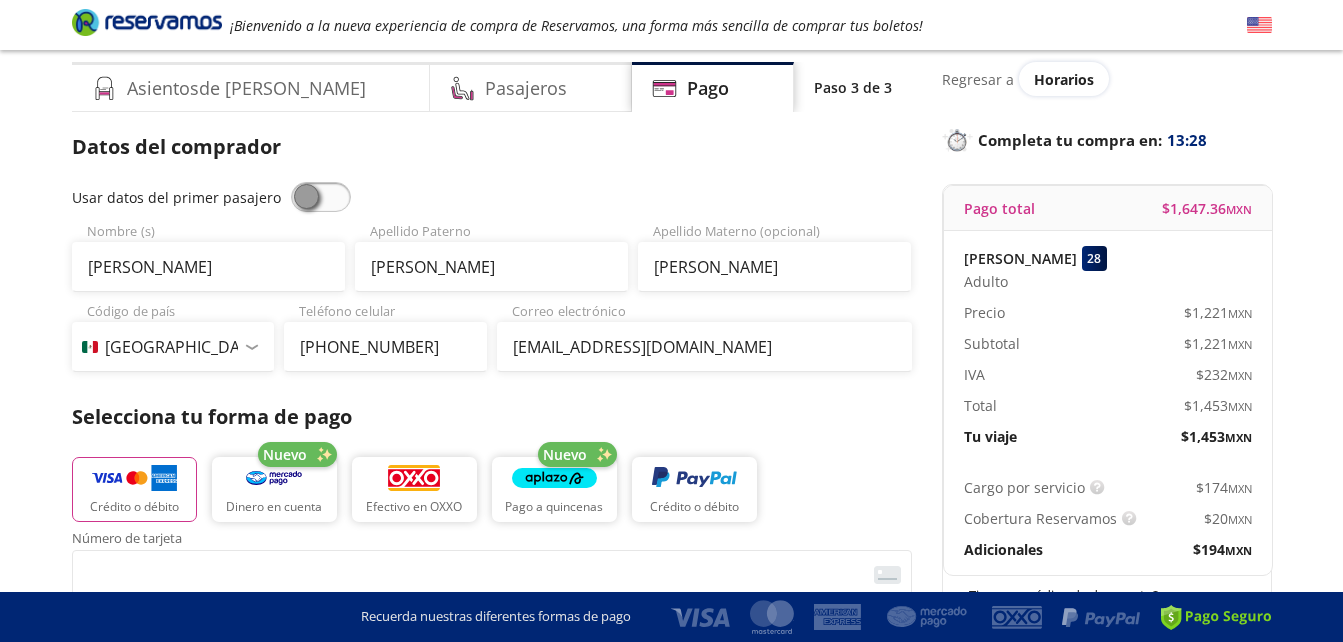scroll, scrollTop: 100, scrollLeft: 0, axis: vertical 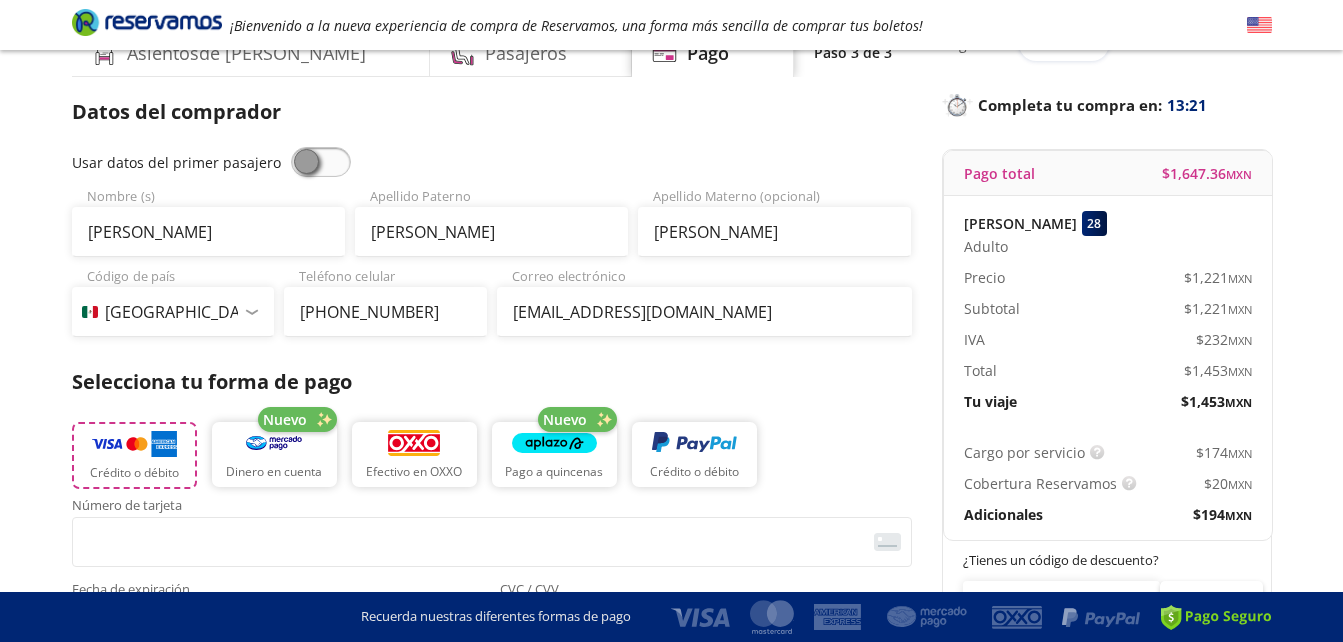 click on "Crédito o débito" at bounding box center (134, 455) 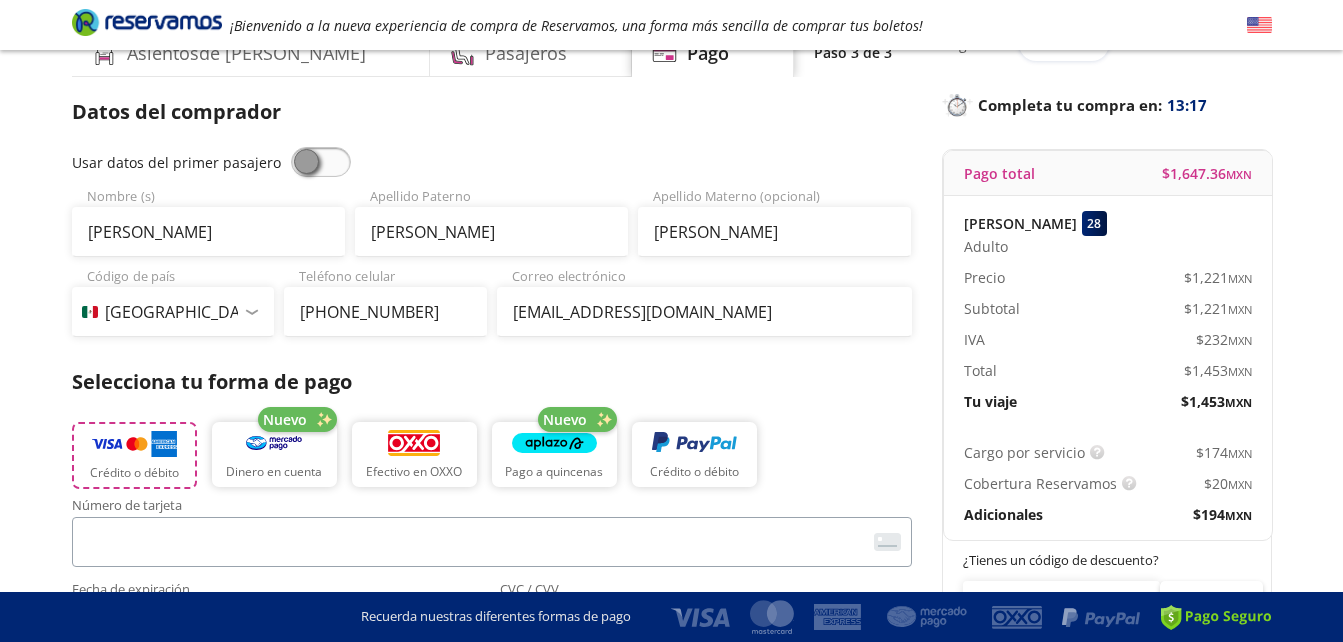 scroll, scrollTop: 300, scrollLeft: 0, axis: vertical 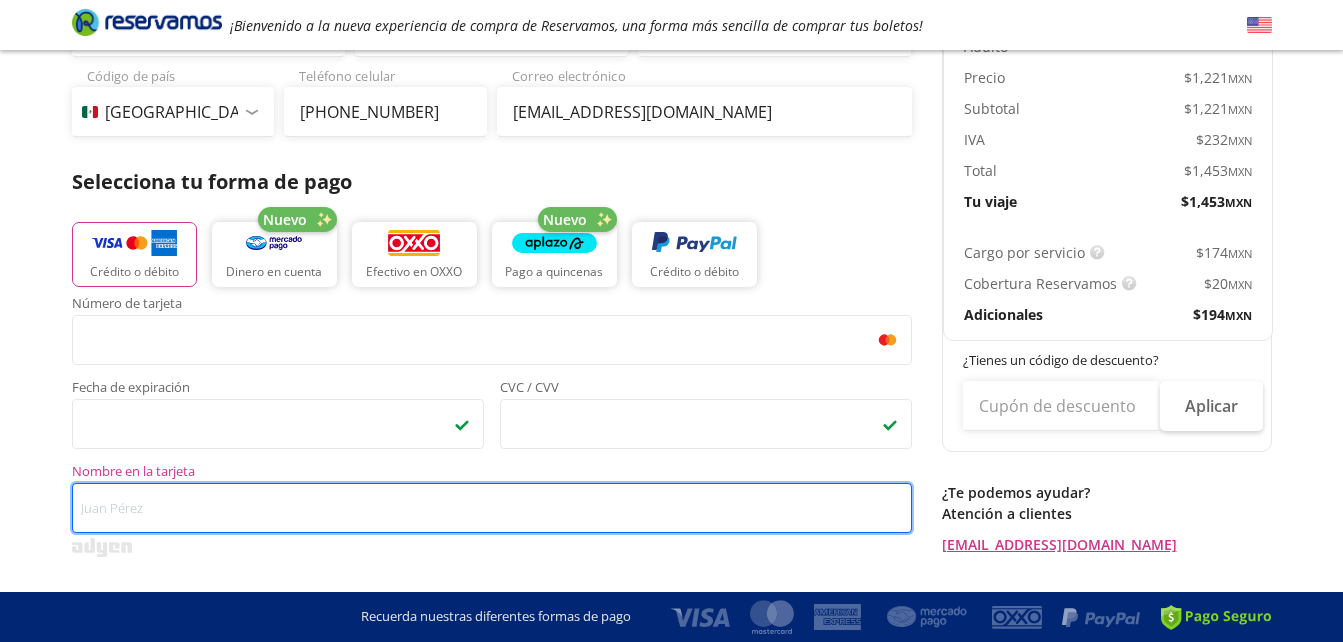 click on "Nombre en la tarjeta" at bounding box center [492, 508] 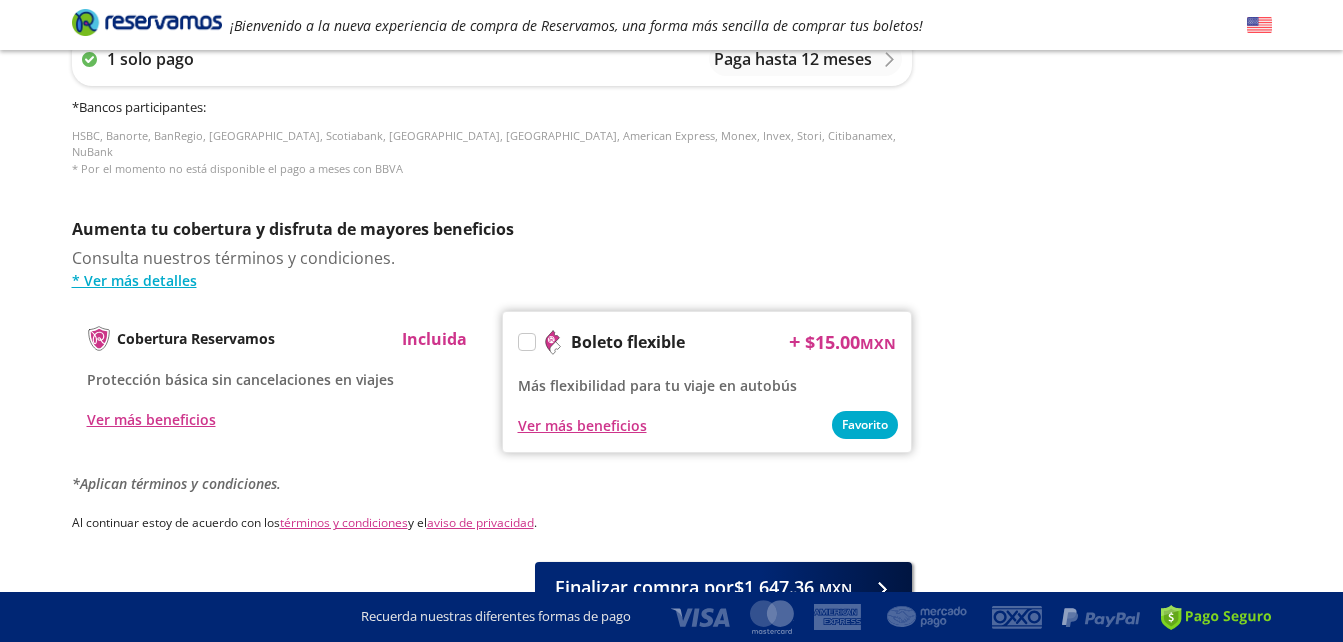 scroll, scrollTop: 900, scrollLeft: 0, axis: vertical 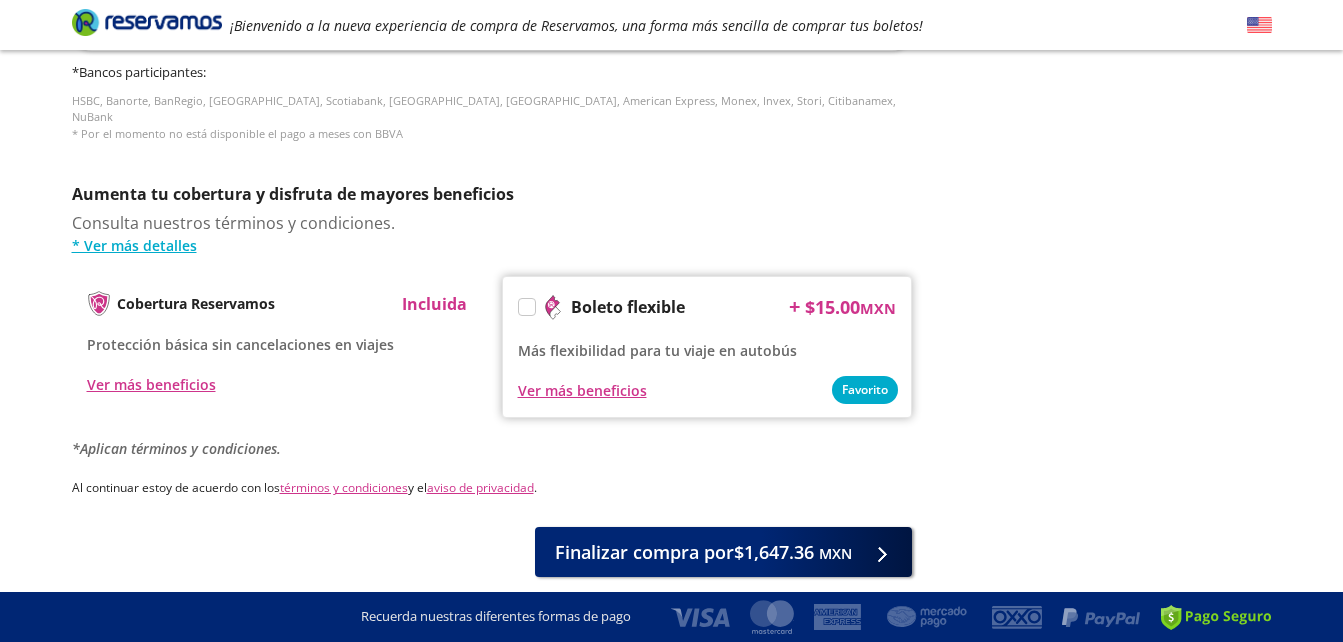 type on "[PERSON_NAME]" 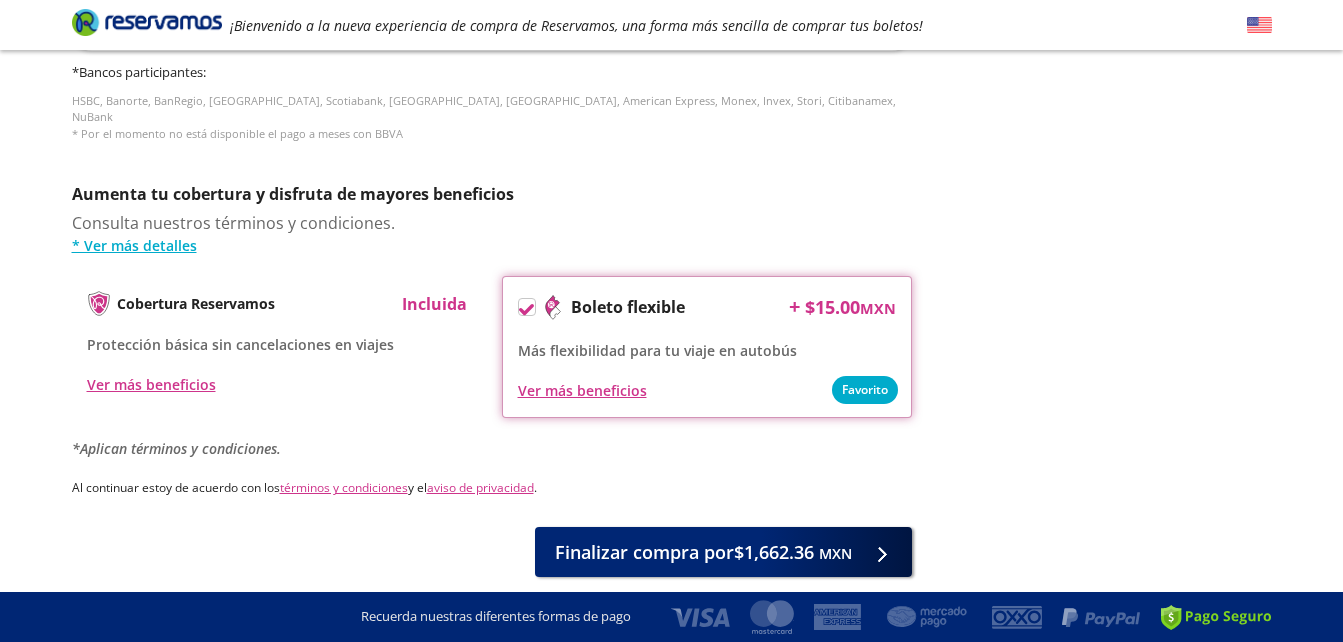 scroll, scrollTop: 959, scrollLeft: 0, axis: vertical 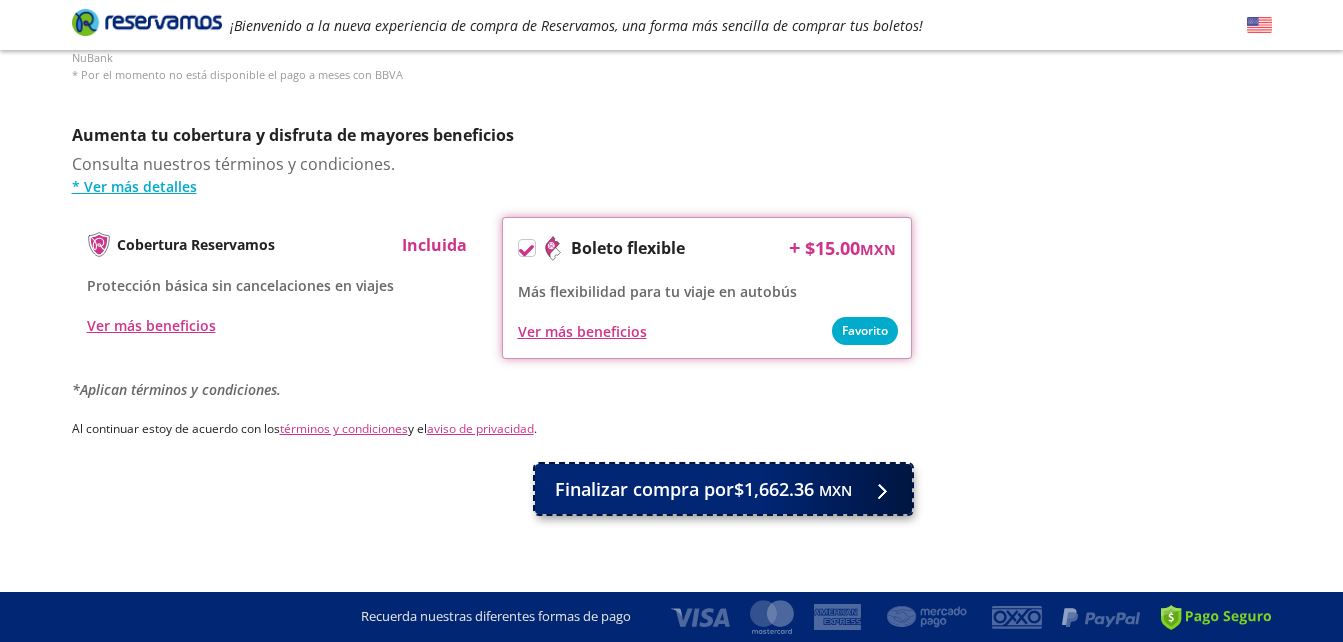 click on "Finalizar compra por  $1,662.36   MXN" at bounding box center [703, 489] 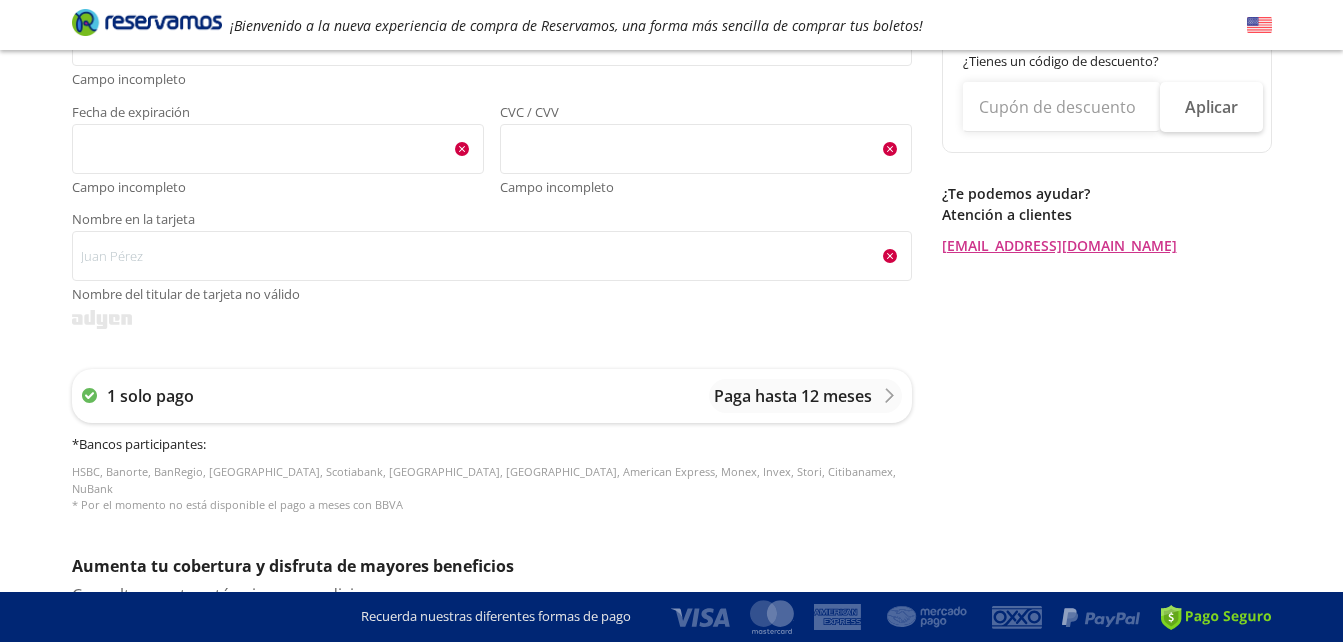 scroll, scrollTop: 600, scrollLeft: 0, axis: vertical 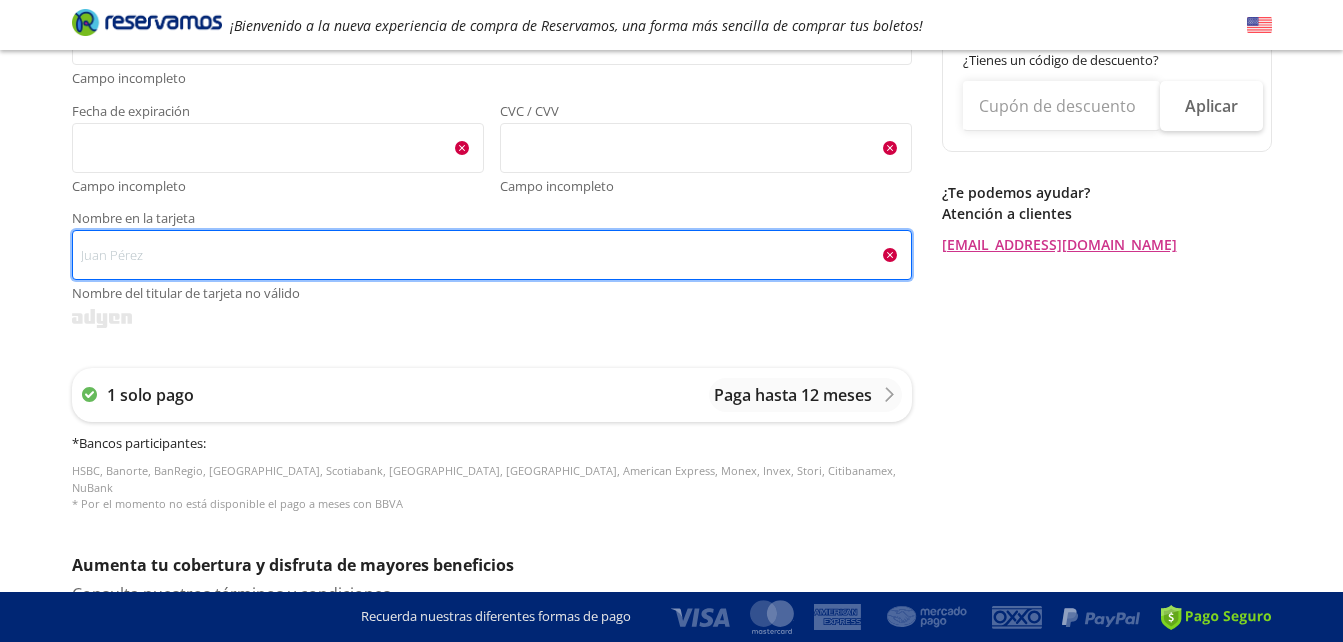 click on "Nombre en la tarjeta Nombre del titular de tarjeta no válido" at bounding box center (492, 255) 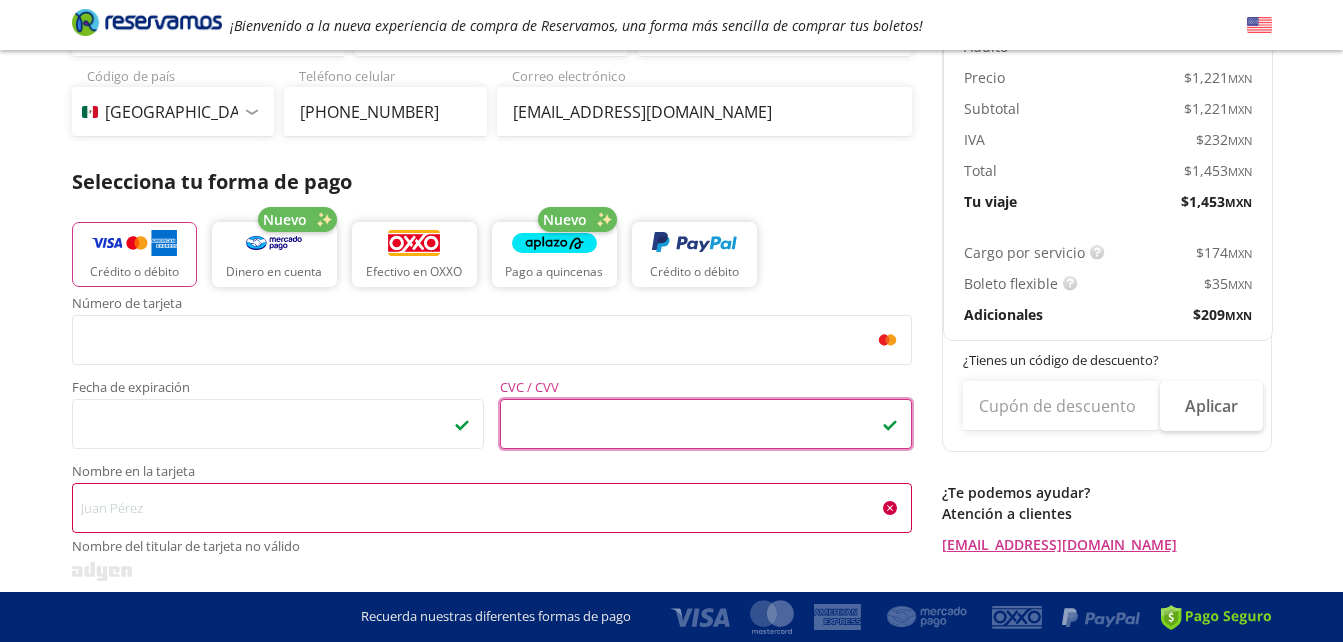 scroll, scrollTop: 400, scrollLeft: 0, axis: vertical 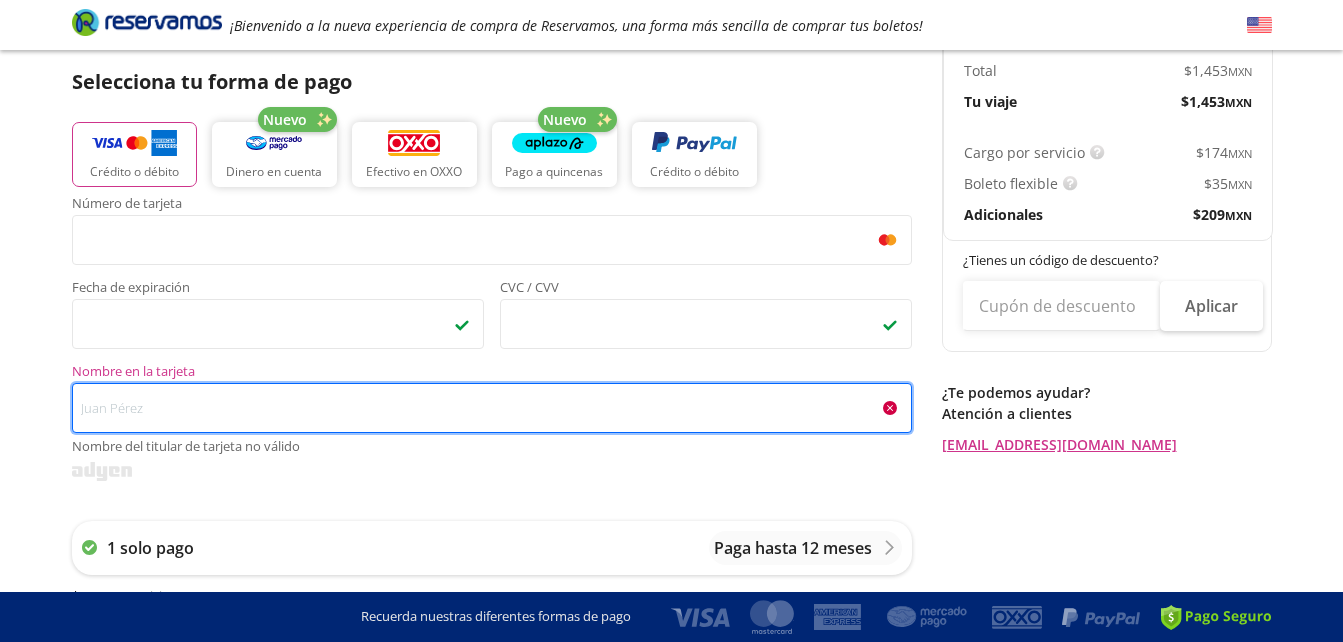 click on "Nombre en la tarjeta Nombre del titular de tarjeta no válido" at bounding box center (492, 408) 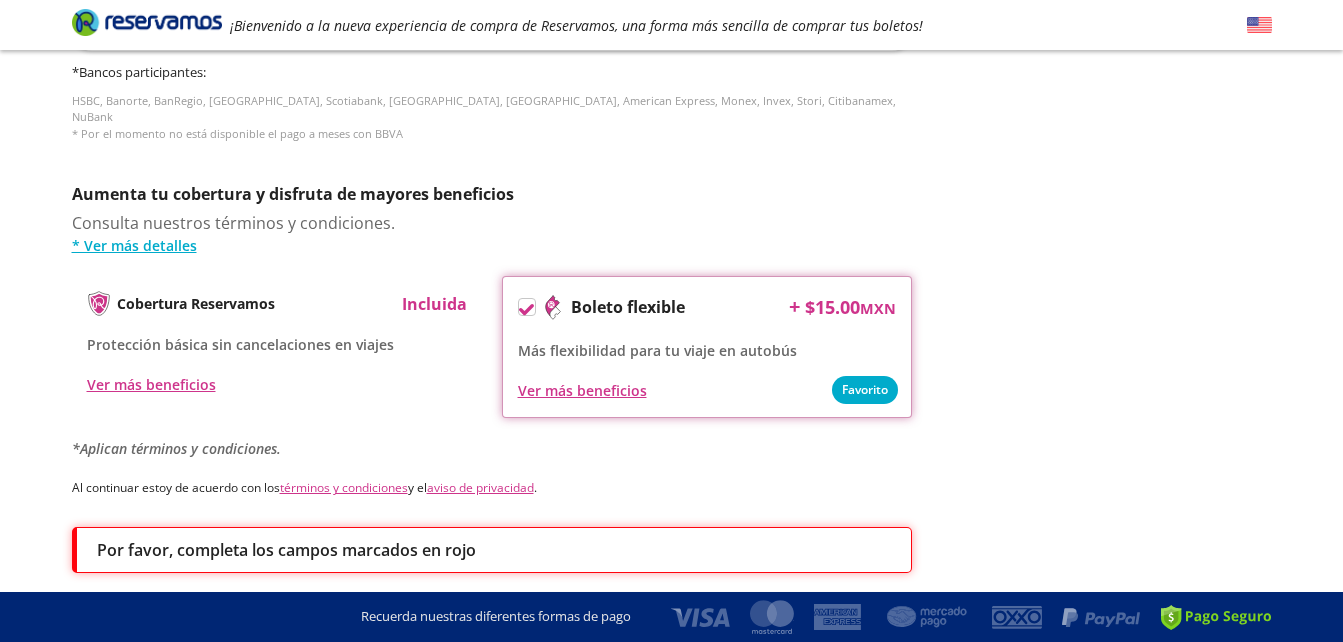scroll, scrollTop: 1000, scrollLeft: 0, axis: vertical 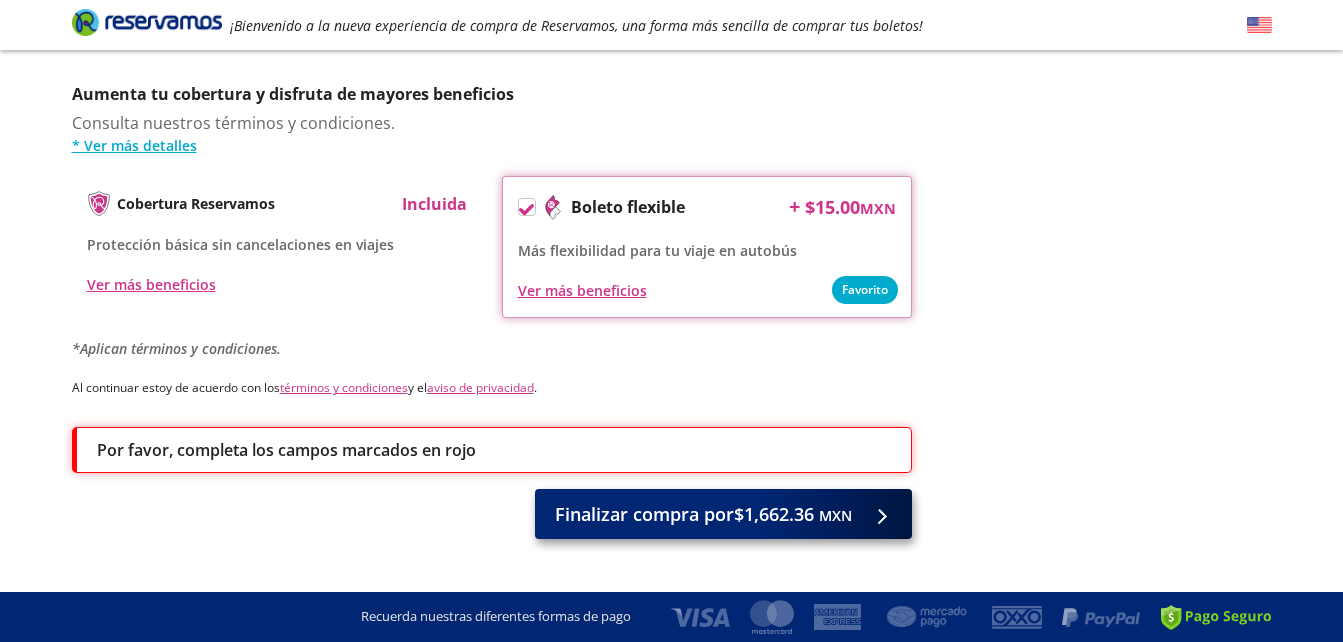 type on "[PERSON_NAME]" 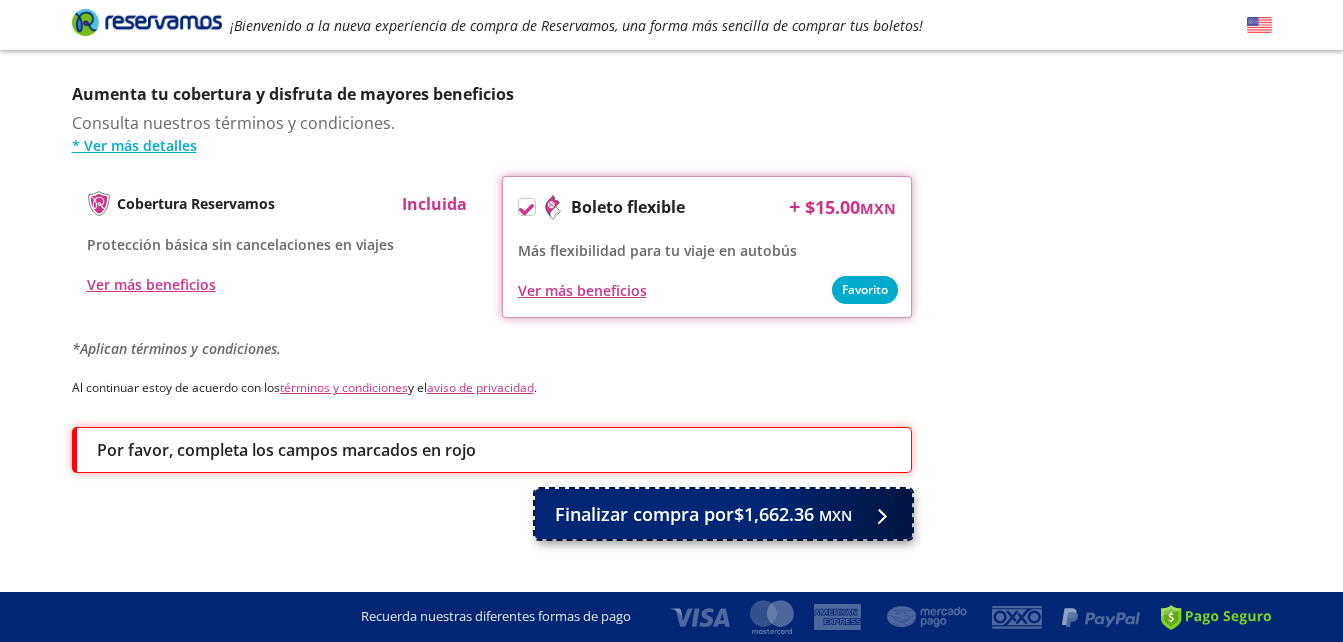 click on "Finalizar compra por  $1,662.36   MXN" at bounding box center (703, 514) 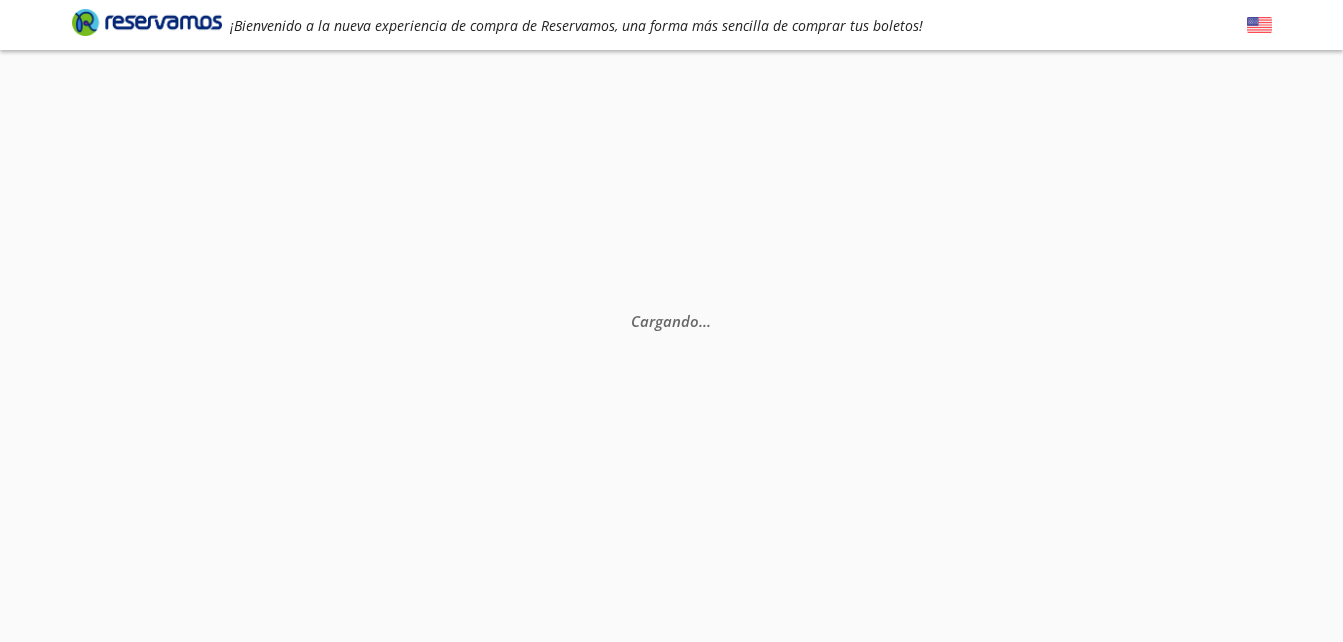 scroll, scrollTop: 0, scrollLeft: 0, axis: both 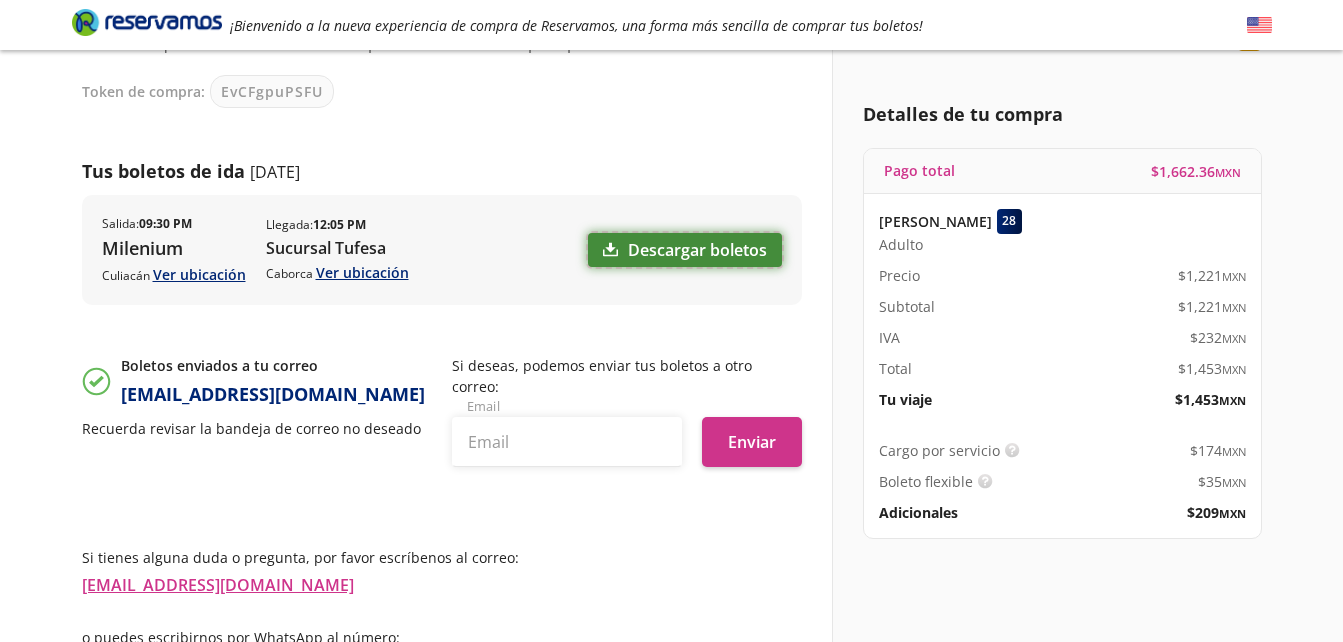 click on "Descargar boletos" at bounding box center [685, 250] 